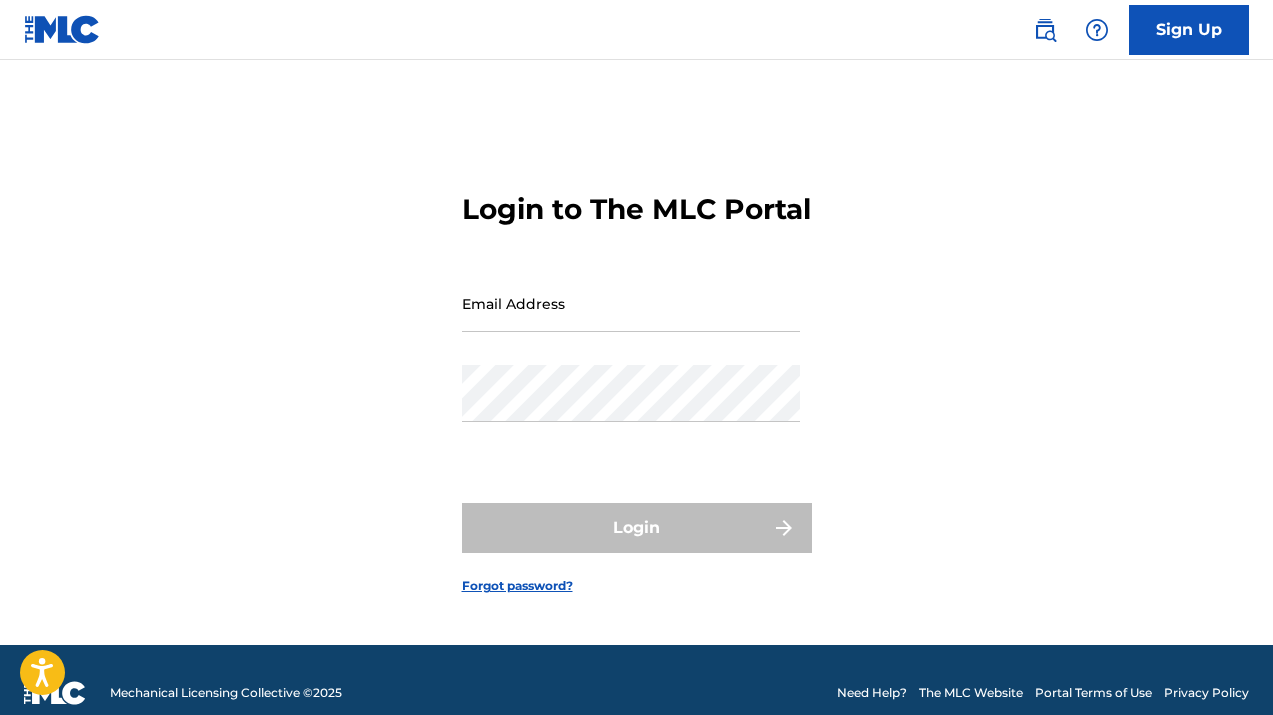 scroll, scrollTop: 0, scrollLeft: 0, axis: both 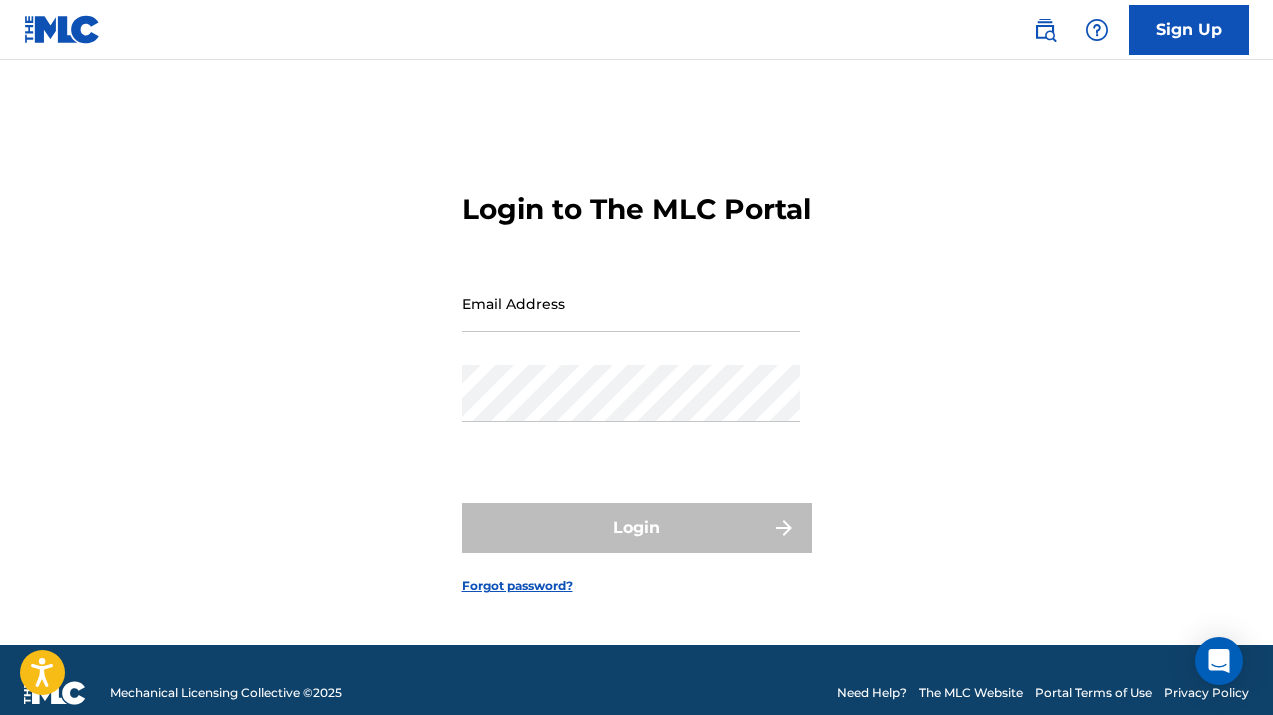 click on "Email Address" at bounding box center (631, 303) 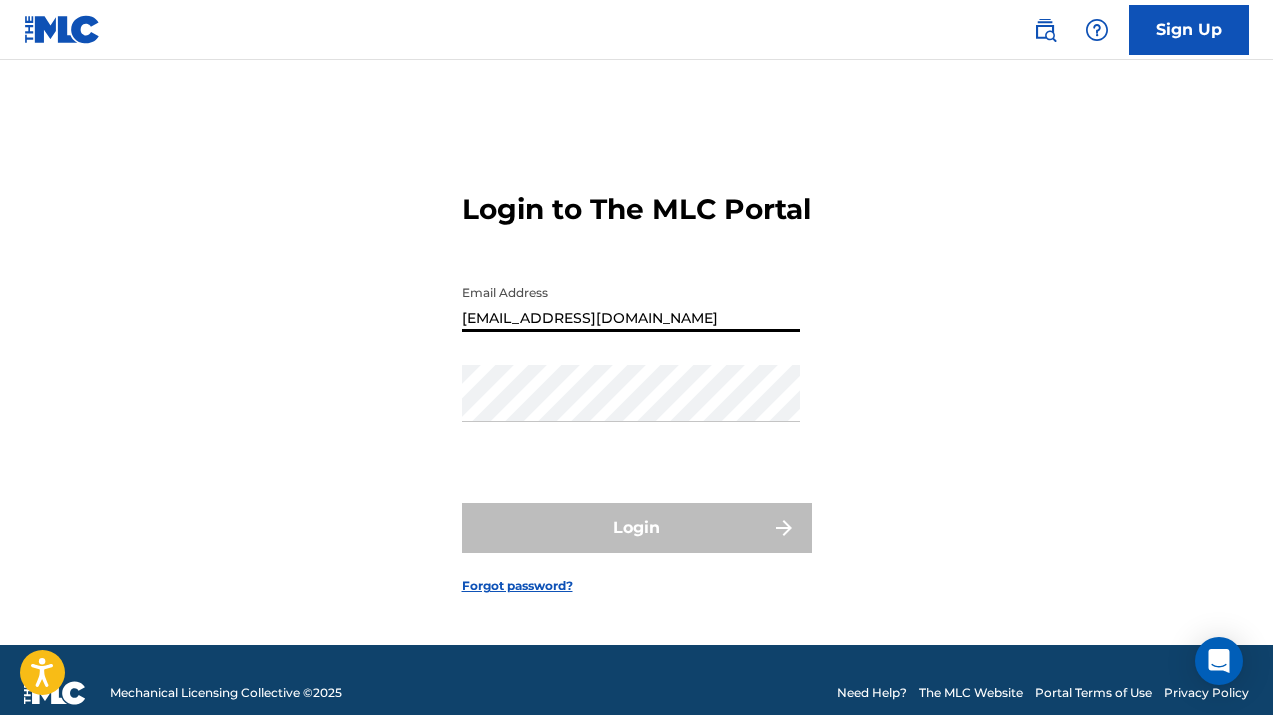 type on "[EMAIL_ADDRESS][DOMAIN_NAME]" 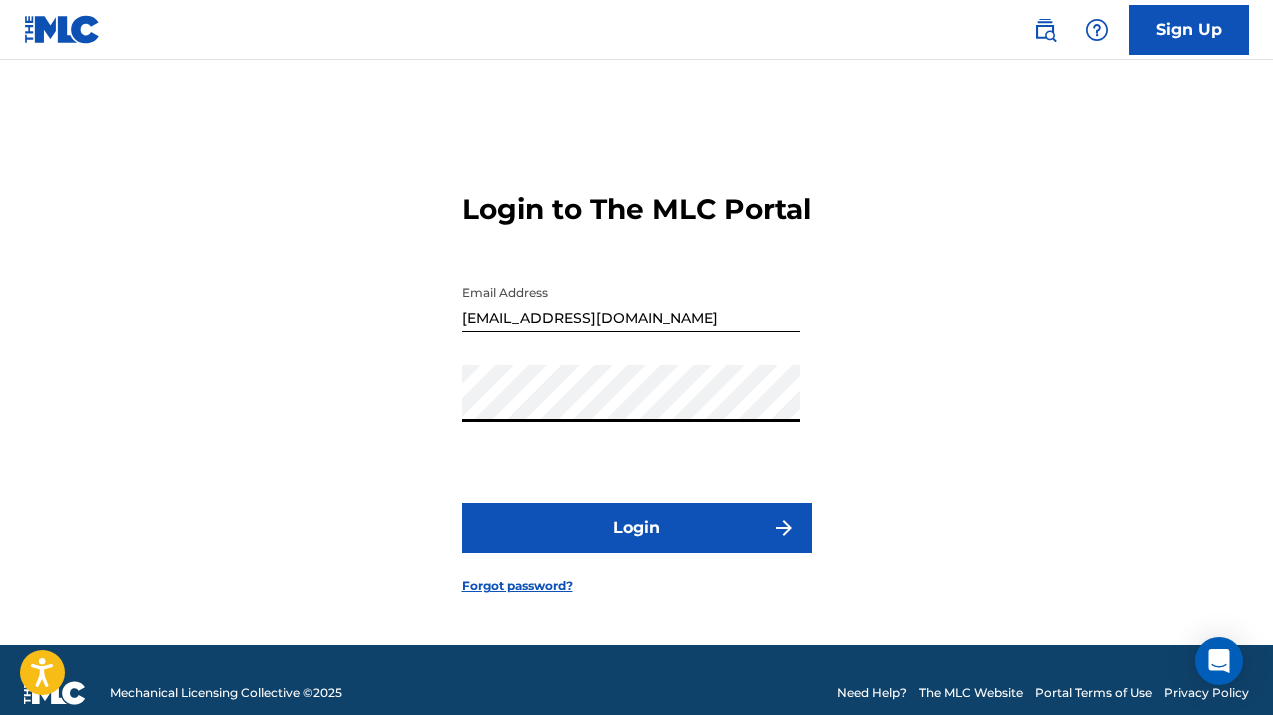 click on "Login" at bounding box center (637, 528) 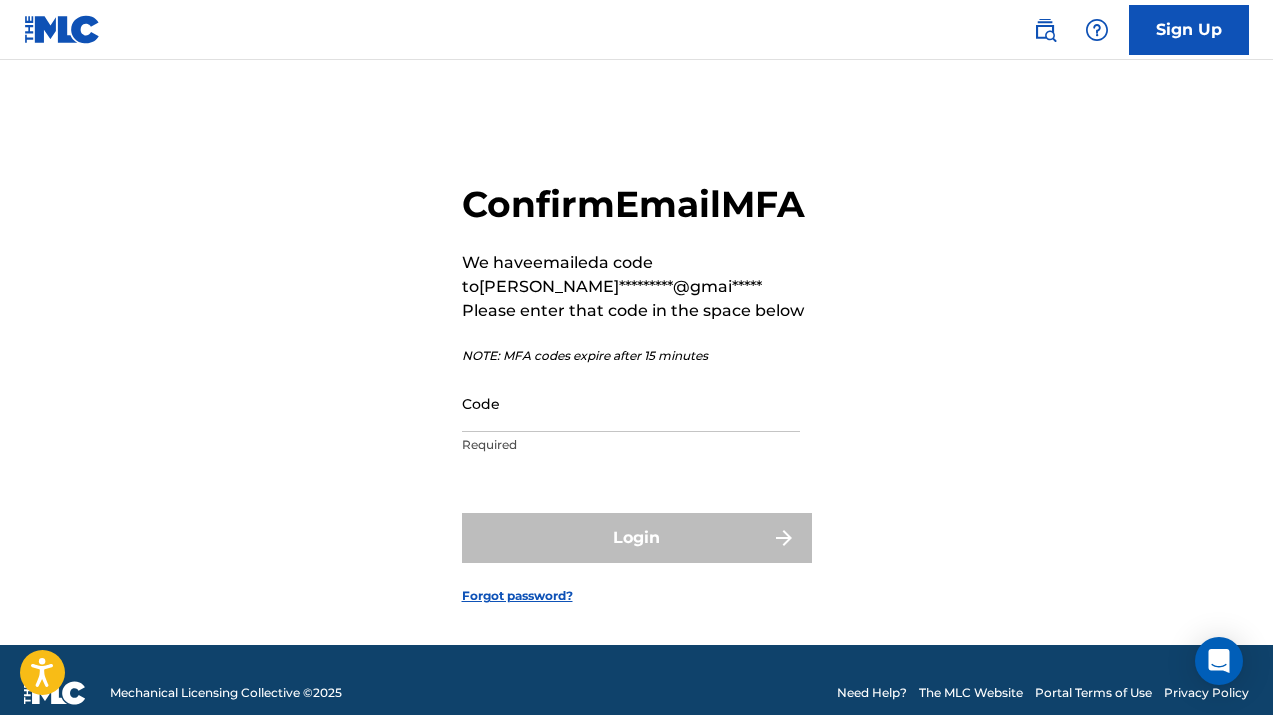 click on "Code" at bounding box center [631, 403] 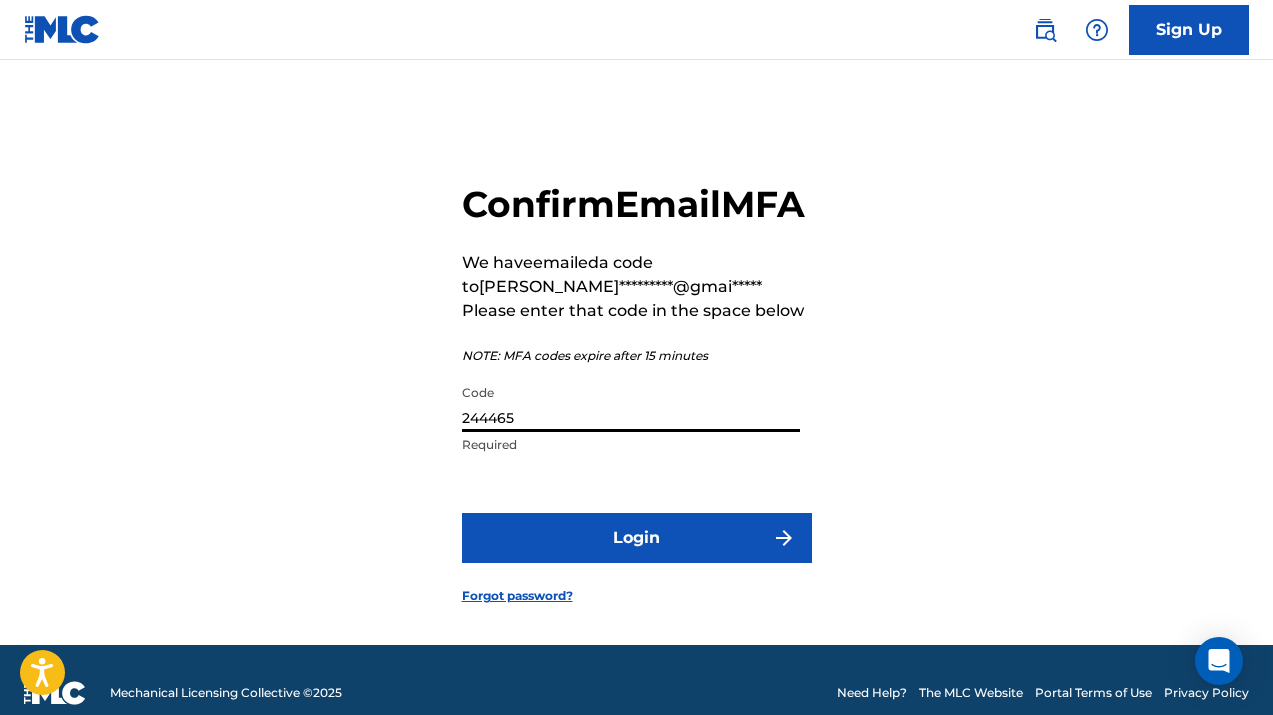 type on "244465" 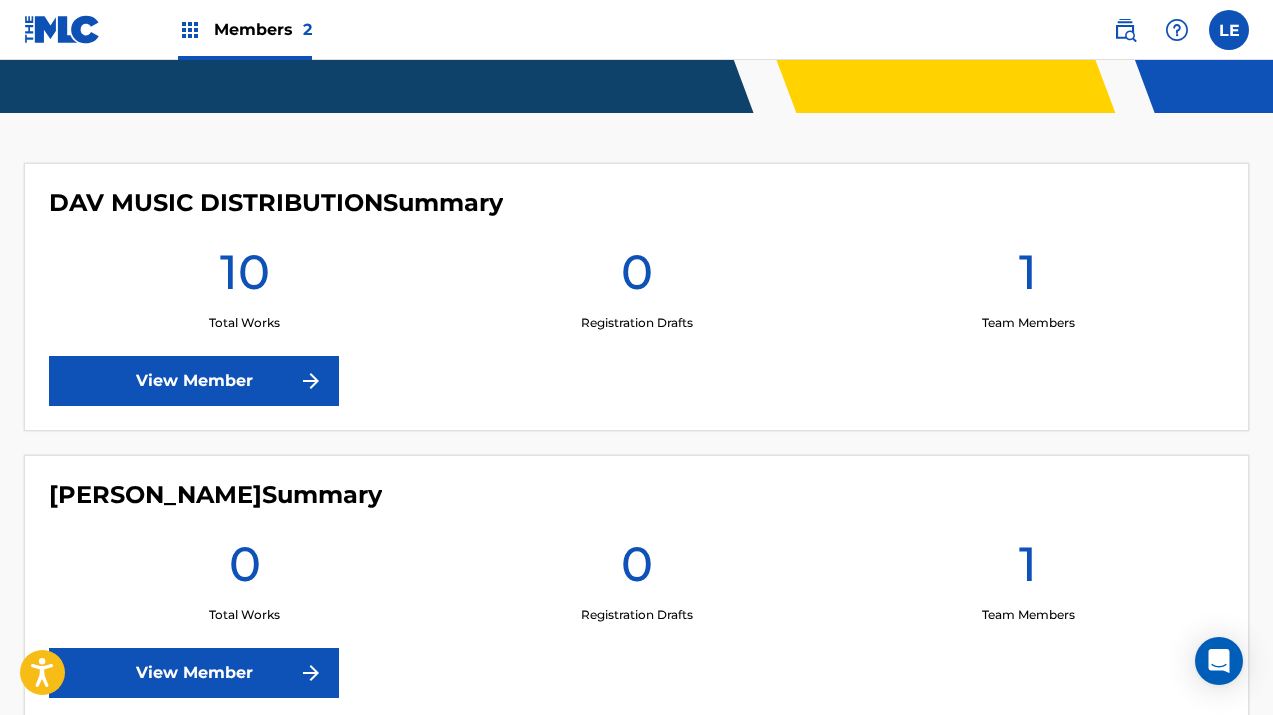 scroll, scrollTop: 601, scrollLeft: 0, axis: vertical 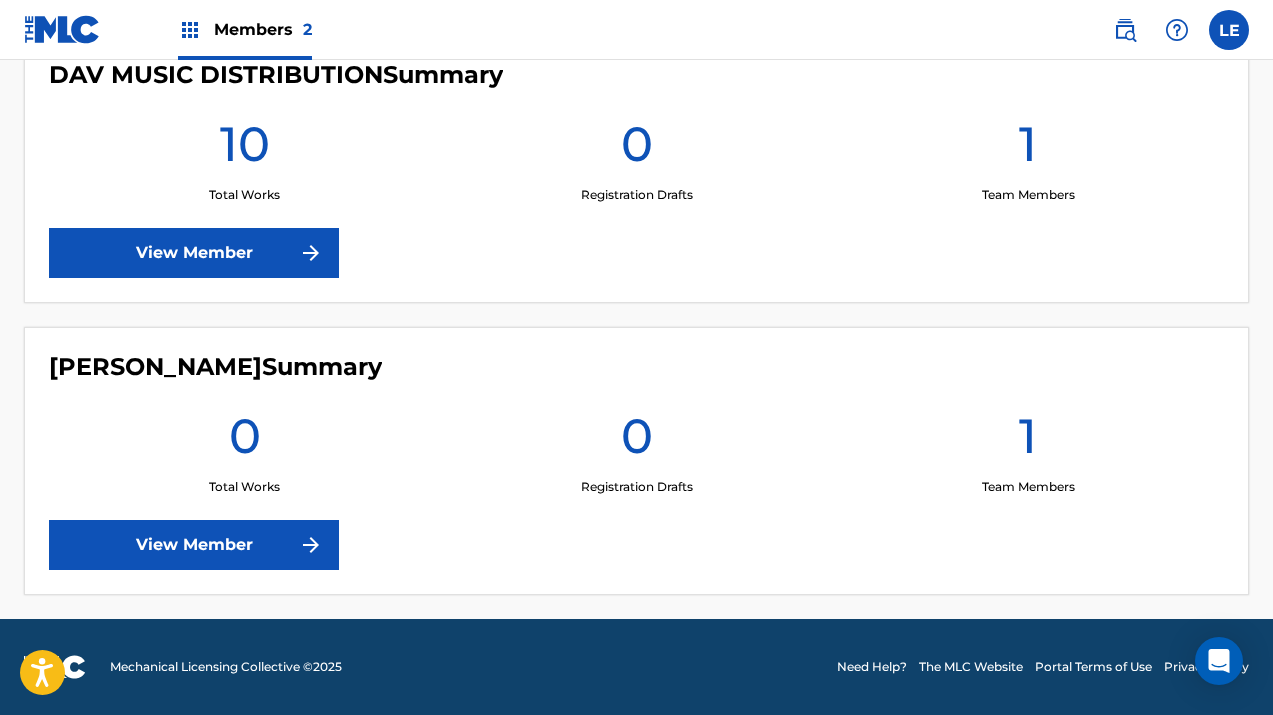 click on "View Member" at bounding box center (194, 253) 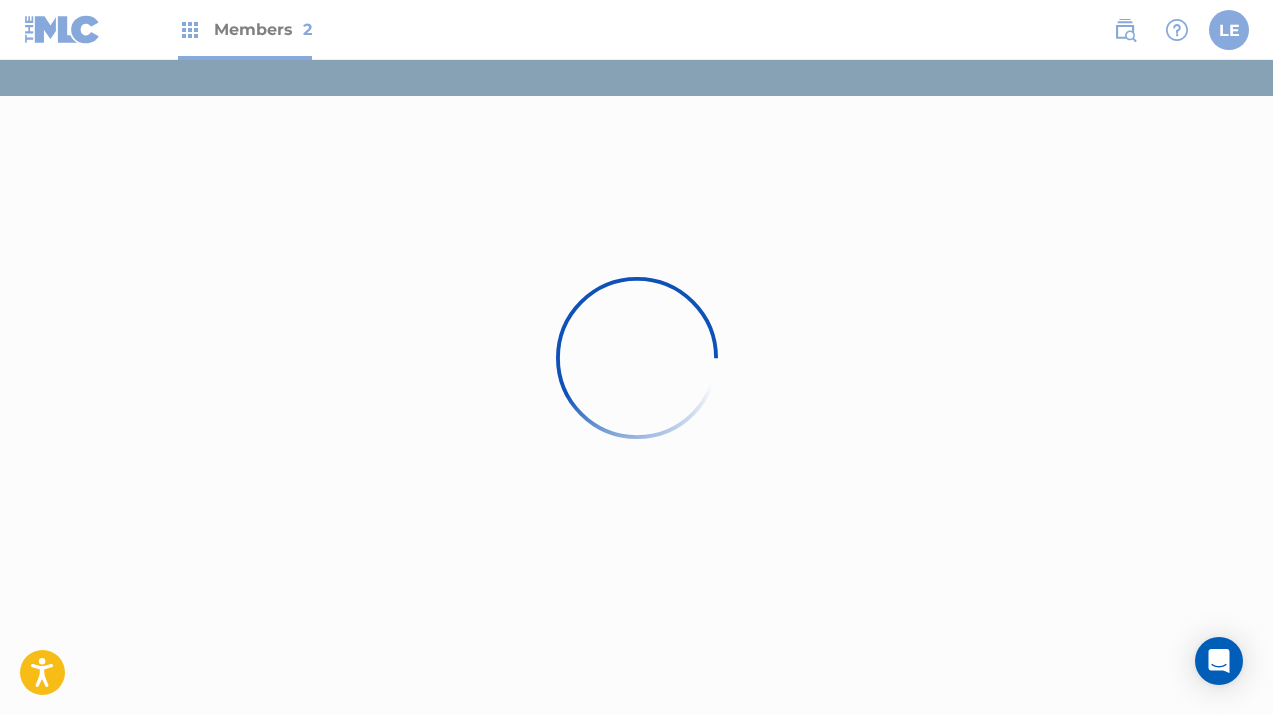 scroll, scrollTop: 0, scrollLeft: 0, axis: both 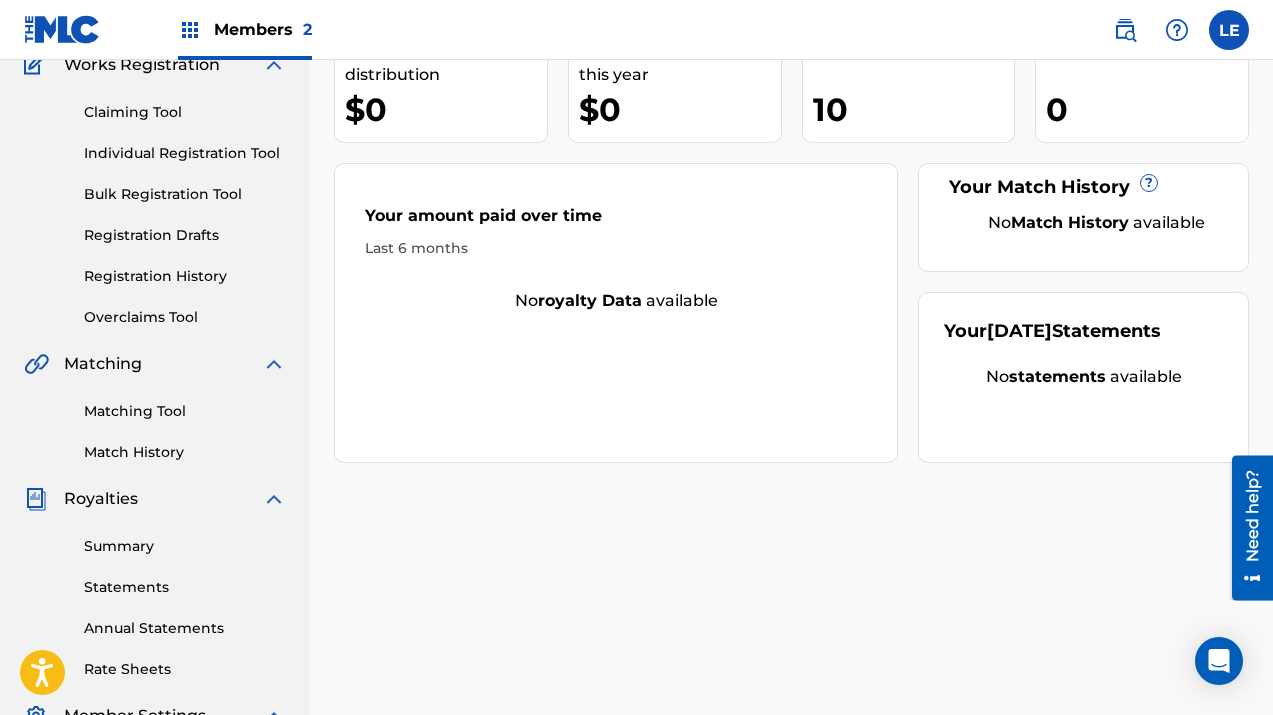 click on "Registration History" at bounding box center [185, 276] 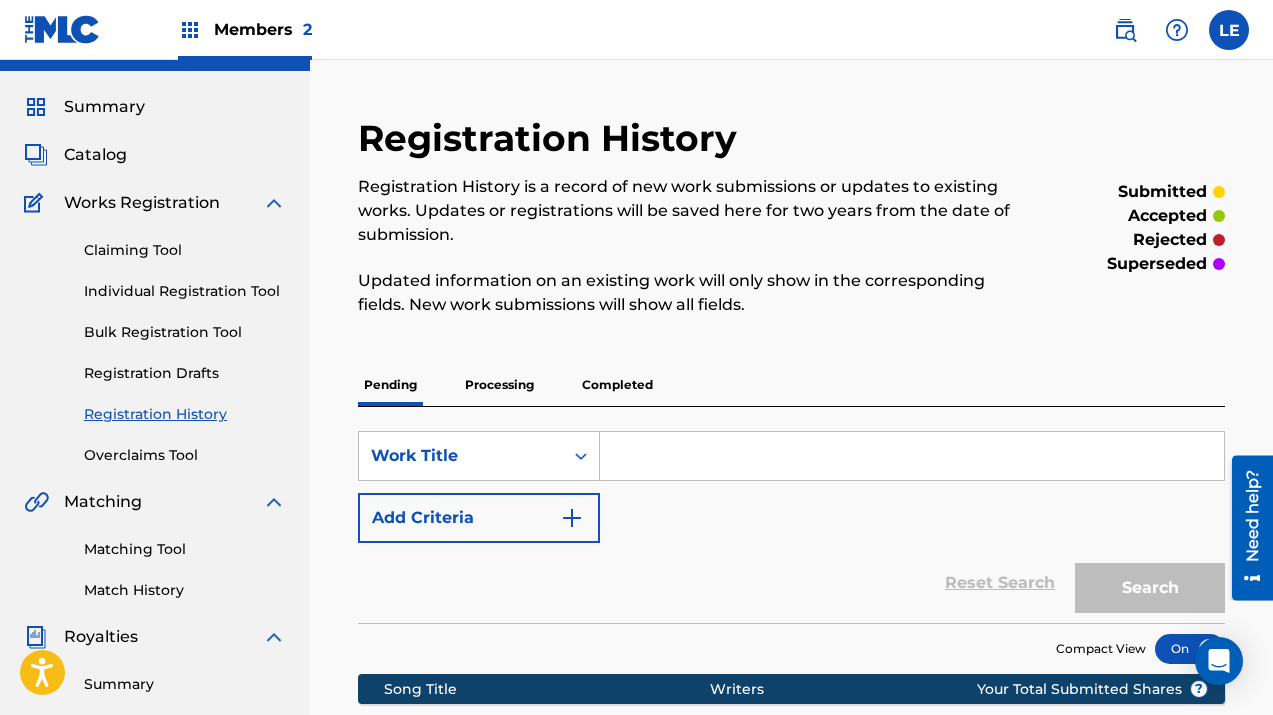 scroll, scrollTop: 52, scrollLeft: 0, axis: vertical 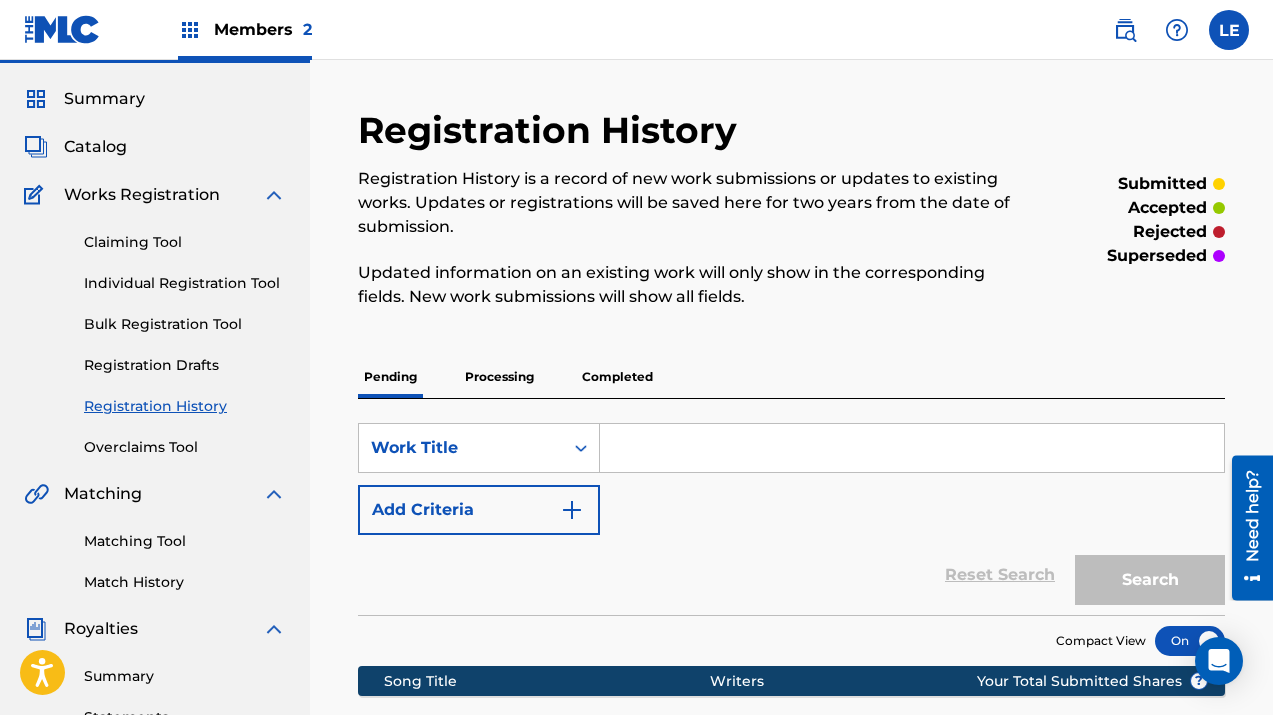 click on "Completed" at bounding box center [617, 377] 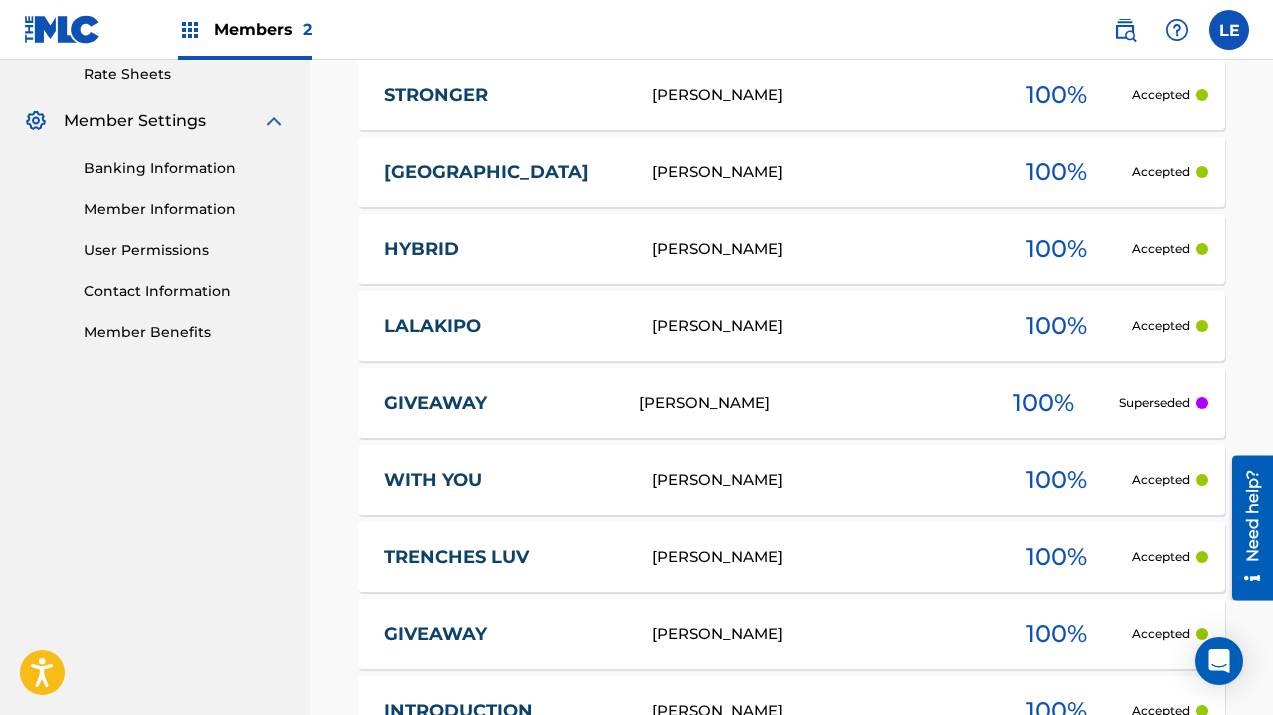 scroll, scrollTop: 786, scrollLeft: 0, axis: vertical 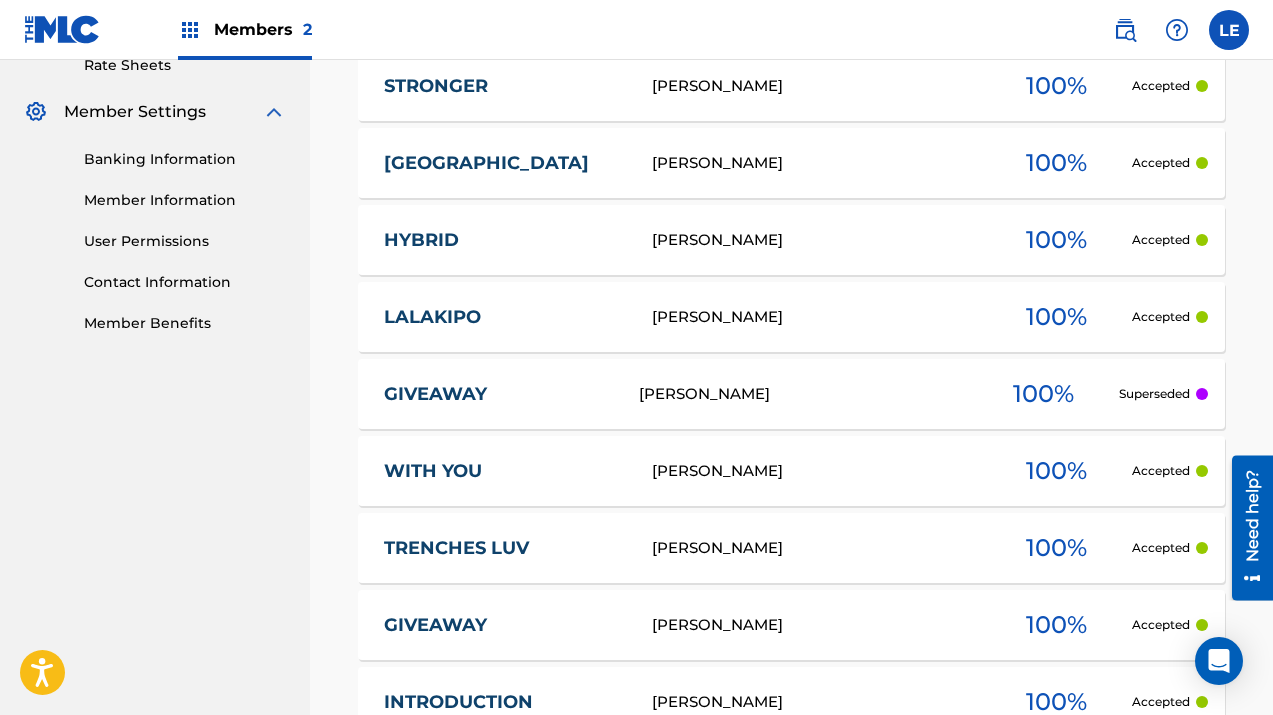 click on "[PERSON_NAME]" at bounding box center (816, 317) 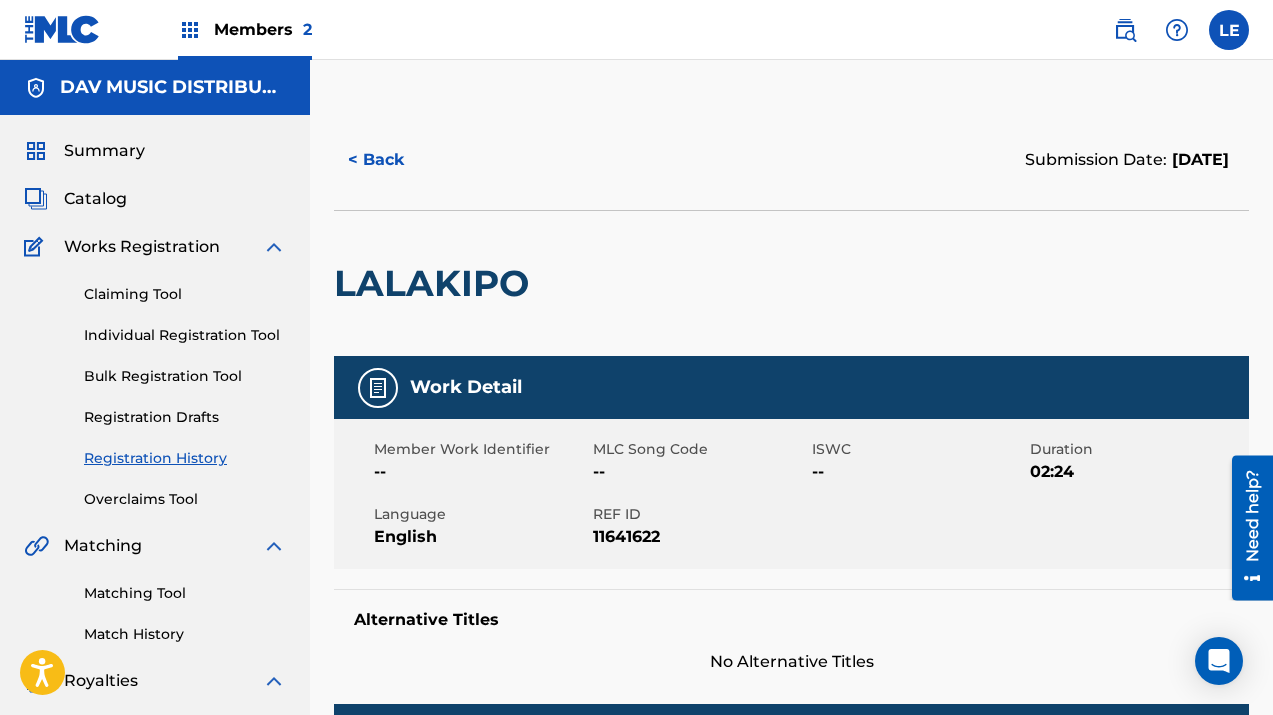 click on "< Back" at bounding box center (394, 160) 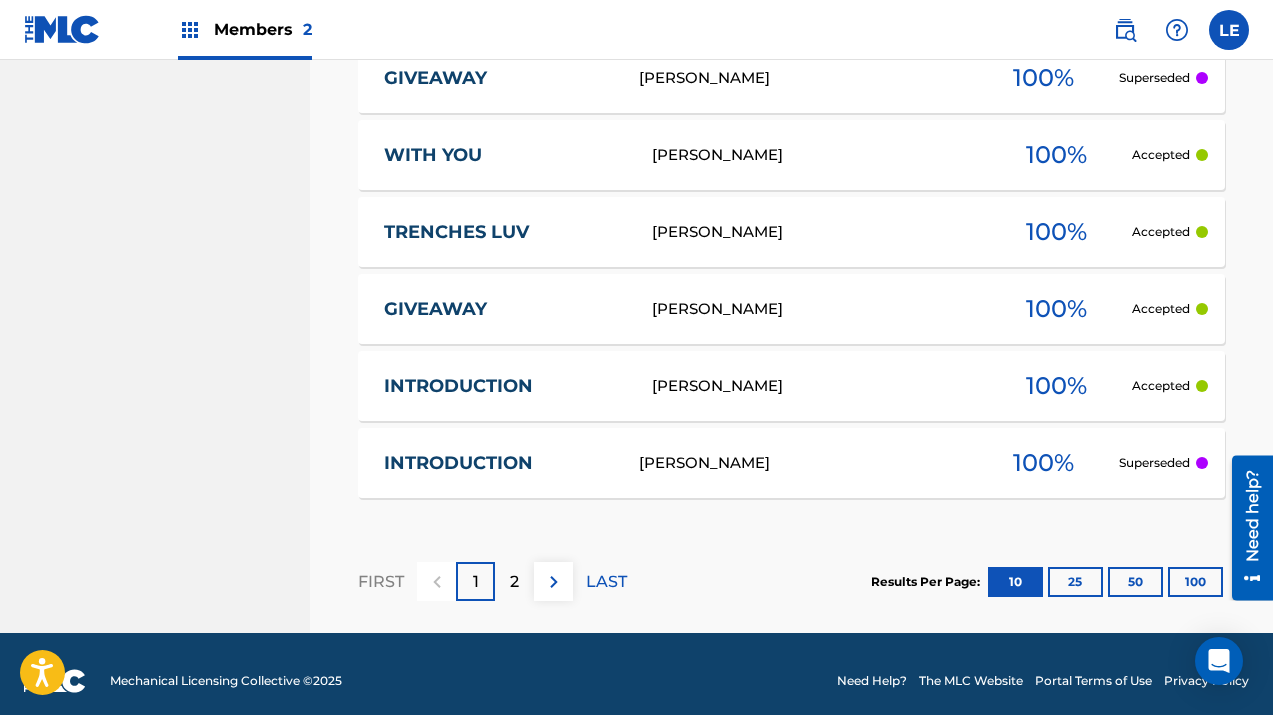 scroll, scrollTop: 1101, scrollLeft: 0, axis: vertical 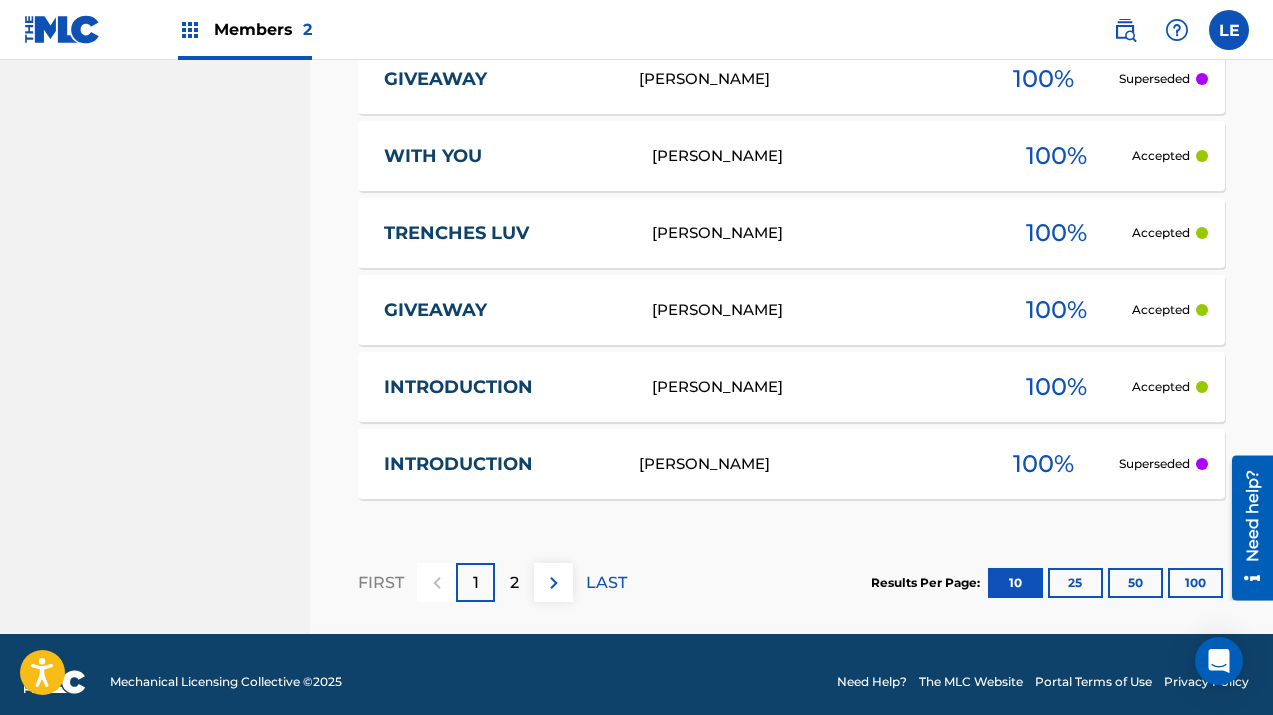click on "25" at bounding box center [1075, 583] 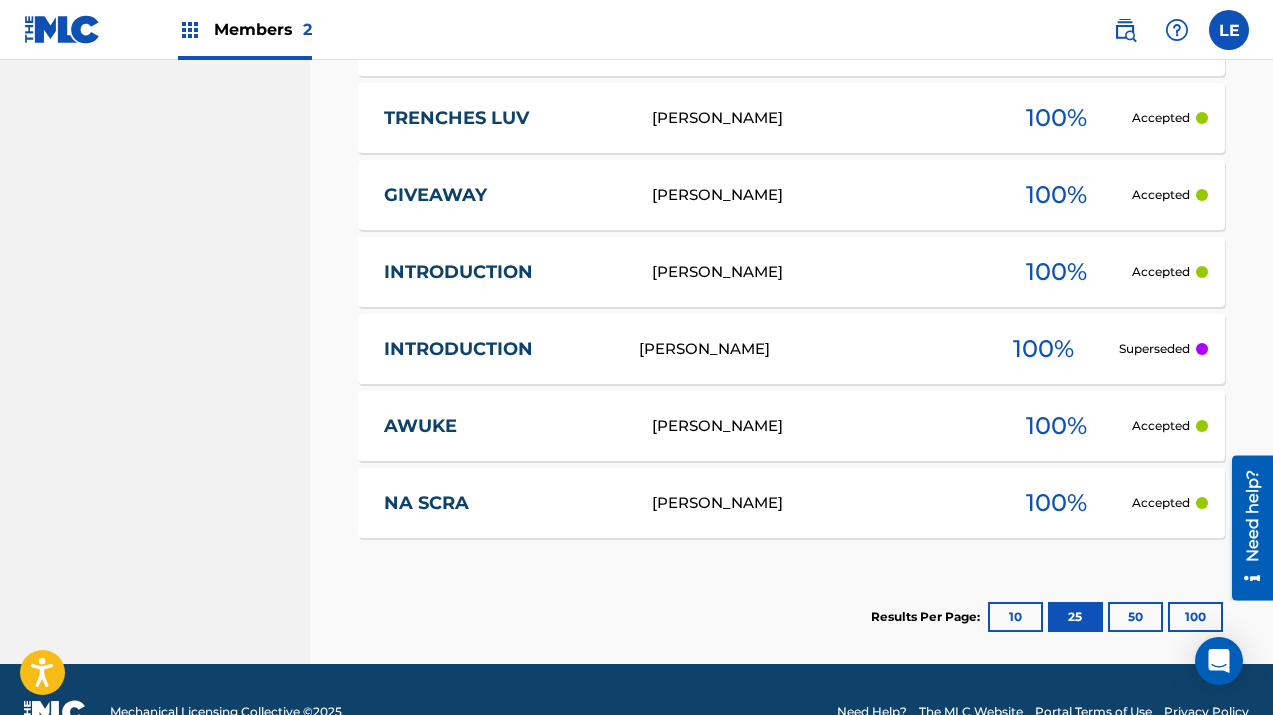 scroll, scrollTop: 1214, scrollLeft: 0, axis: vertical 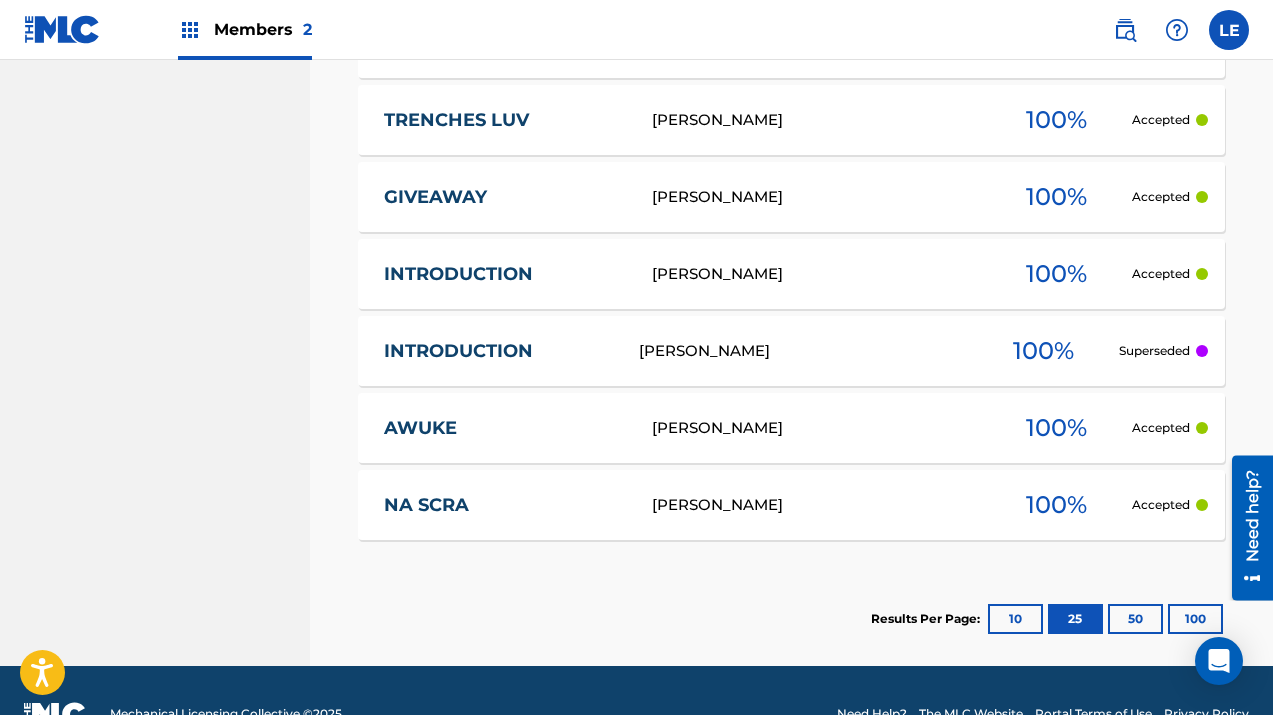 click on "100 %" at bounding box center [1057, 505] 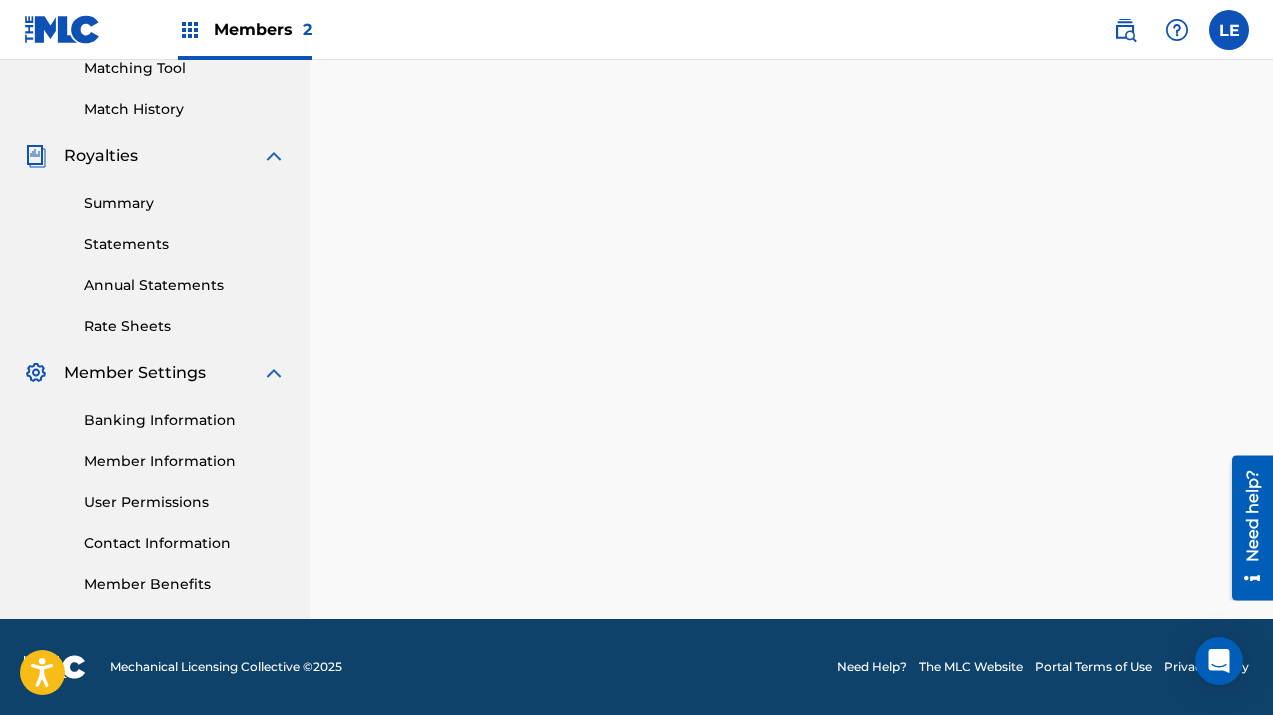 scroll, scrollTop: 0, scrollLeft: 0, axis: both 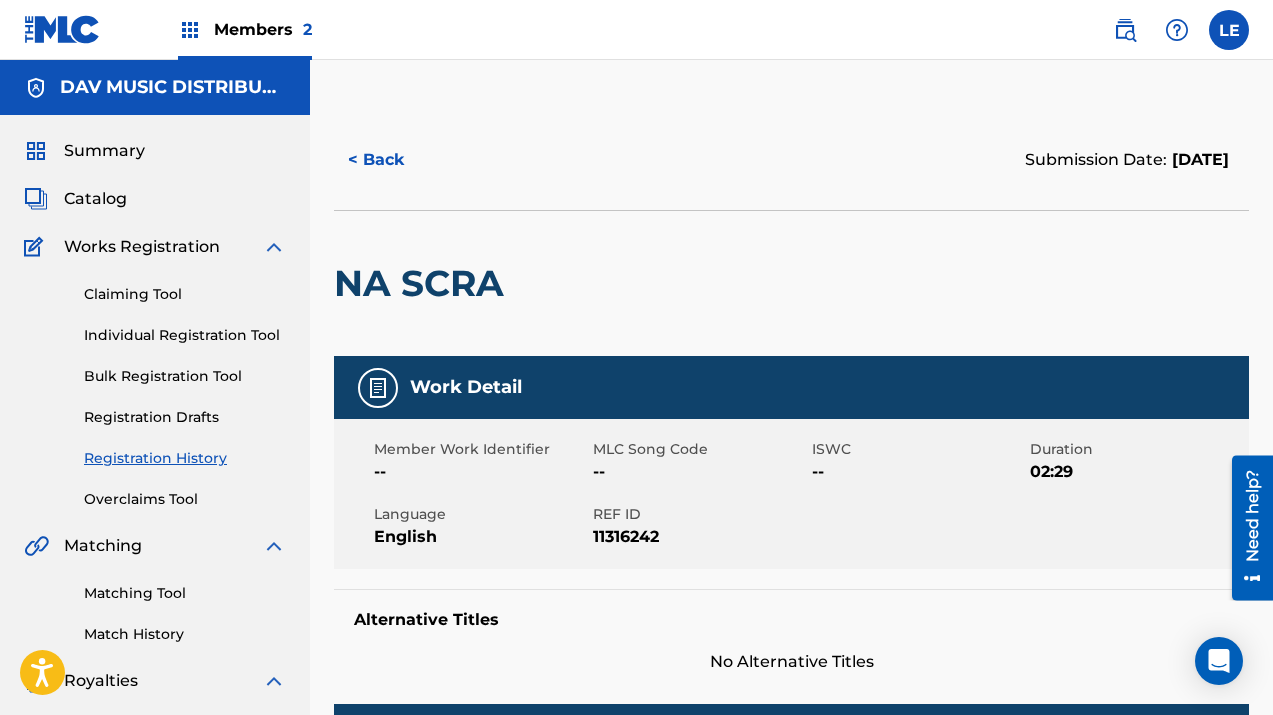click on "< Back" at bounding box center [394, 160] 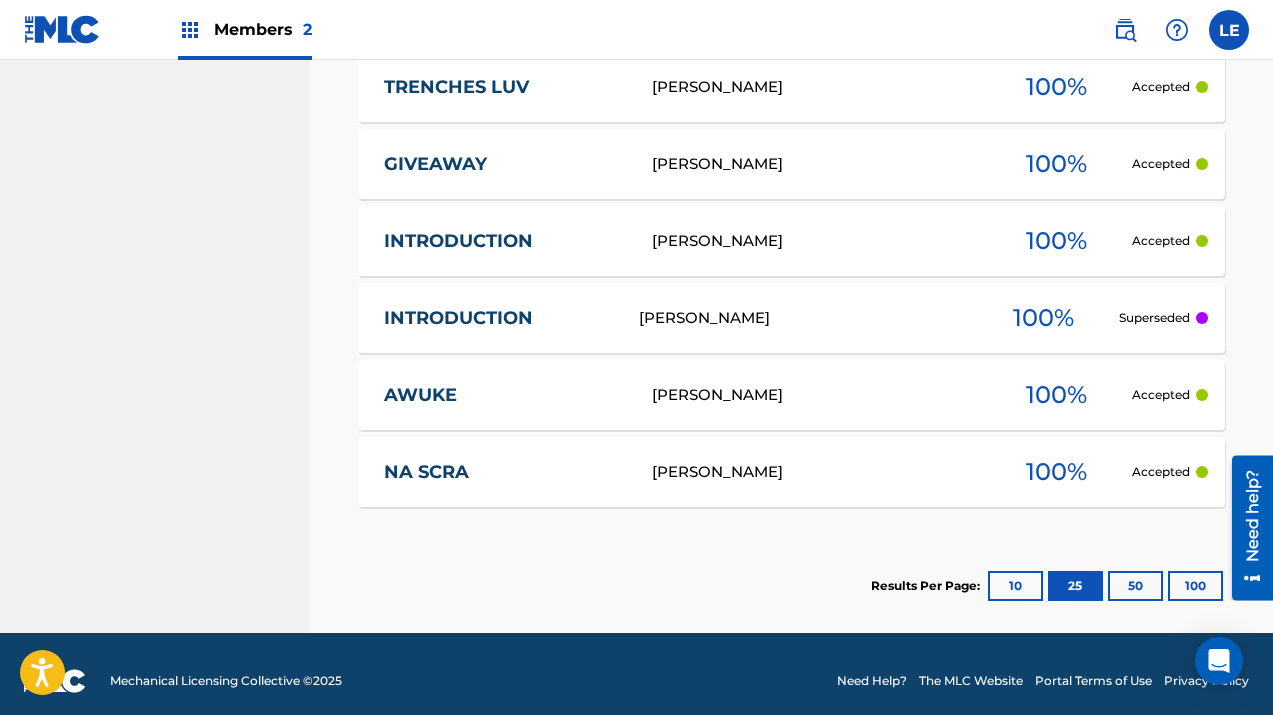 scroll, scrollTop: 1252, scrollLeft: 0, axis: vertical 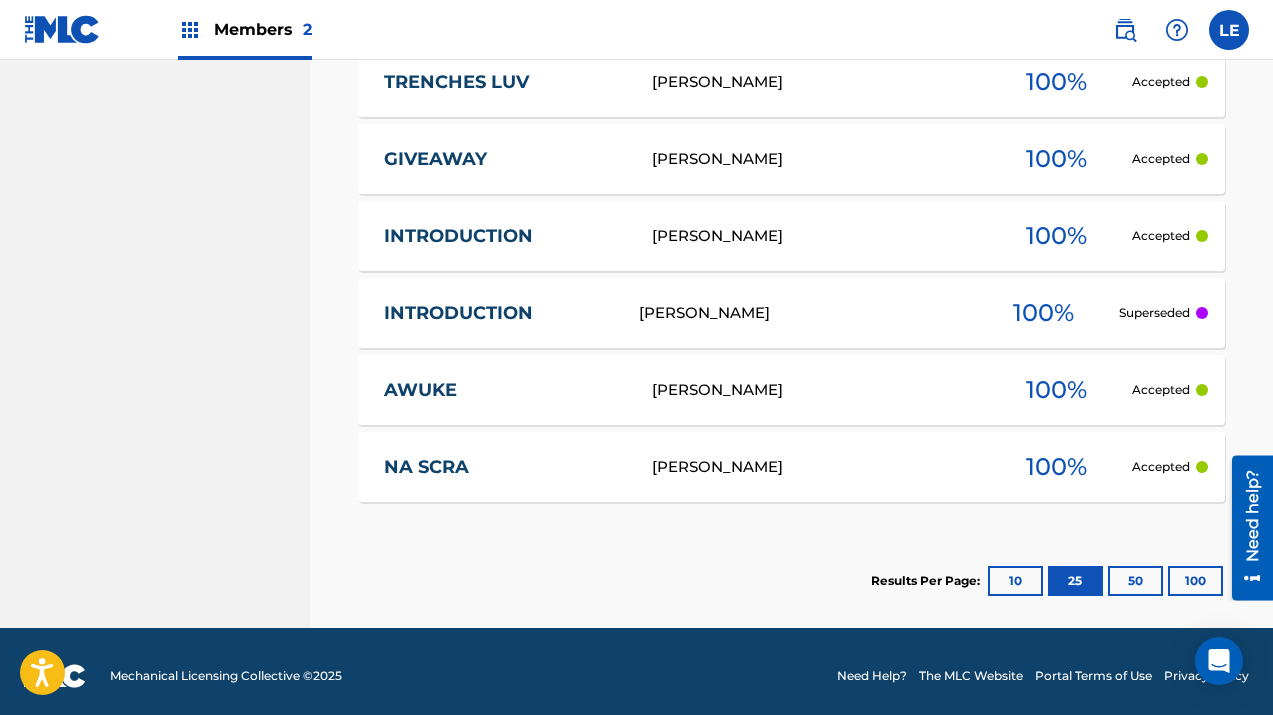 click on "[PERSON_NAME]" at bounding box center [816, 390] 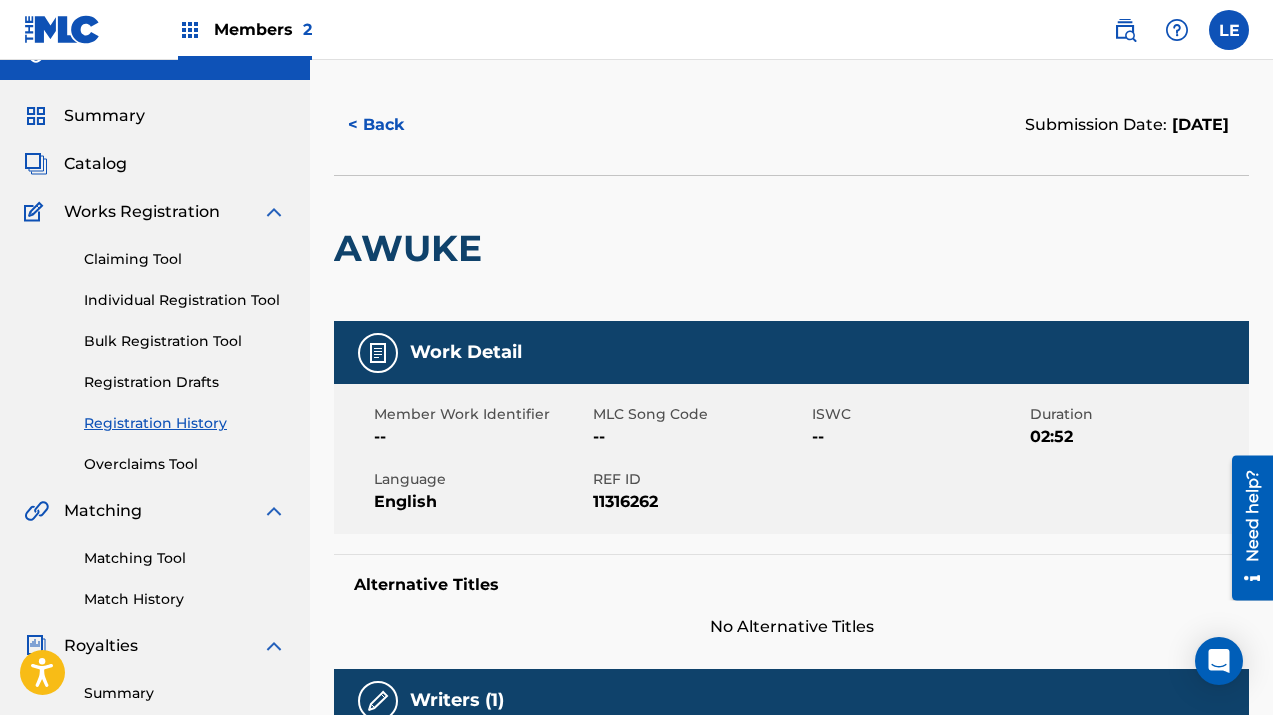 scroll, scrollTop: 34, scrollLeft: 0, axis: vertical 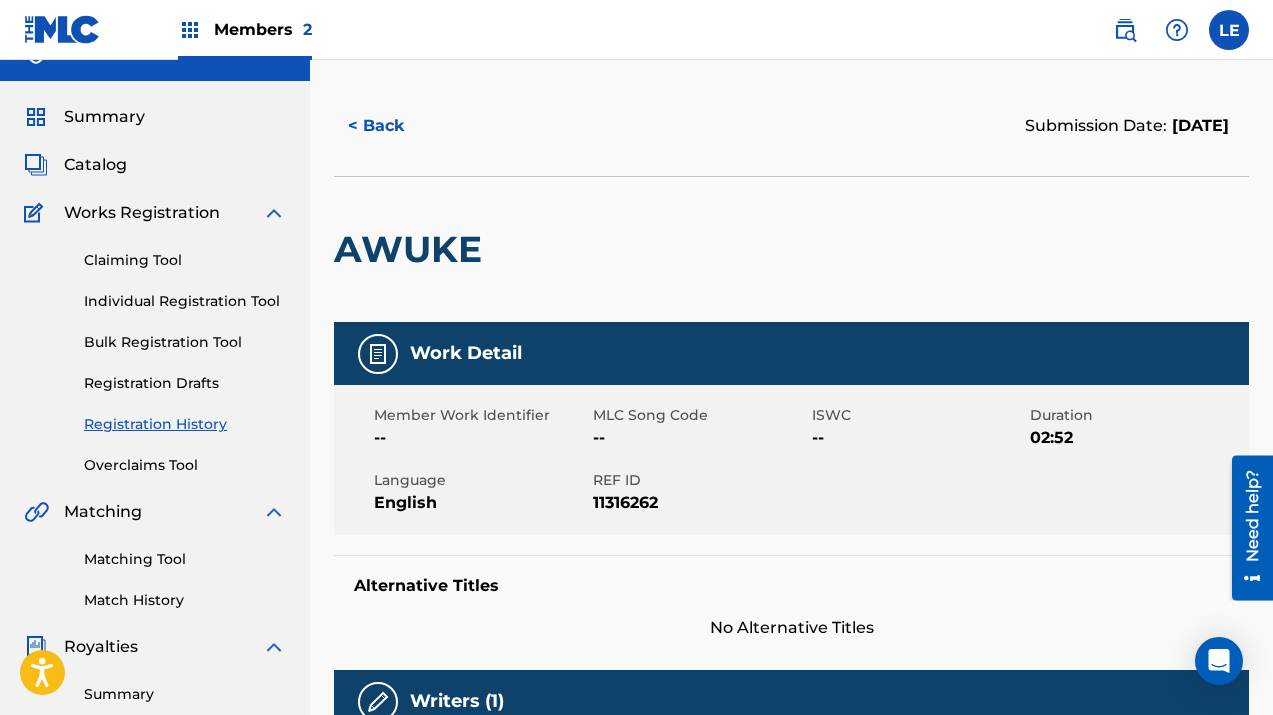click on "< Back" at bounding box center (394, 126) 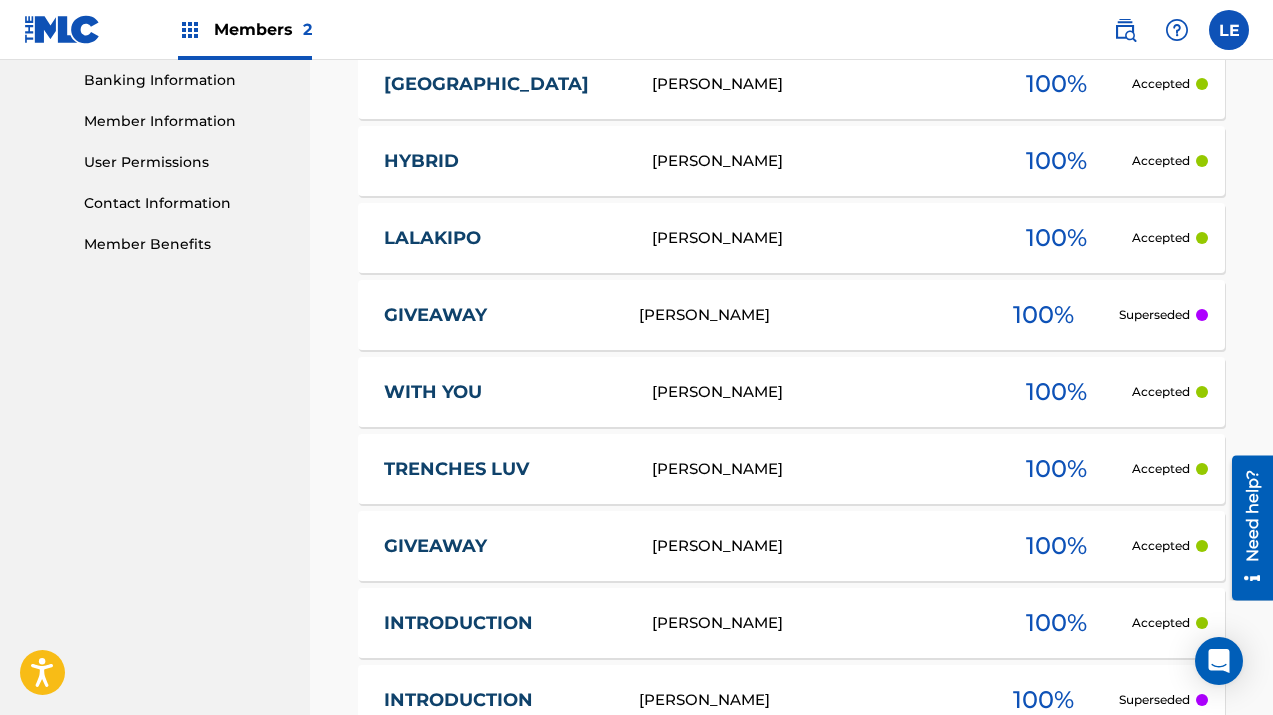 scroll, scrollTop: 873, scrollLeft: 0, axis: vertical 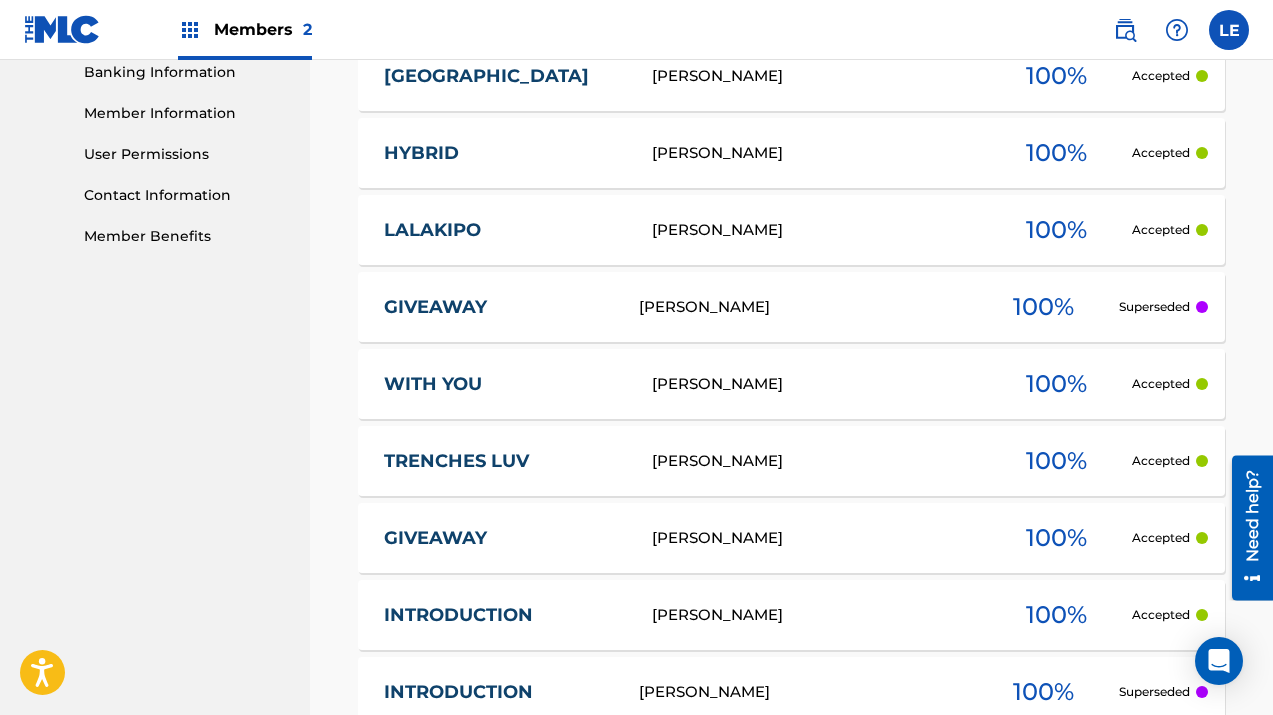 click on "[PERSON_NAME]" at bounding box center (816, 384) 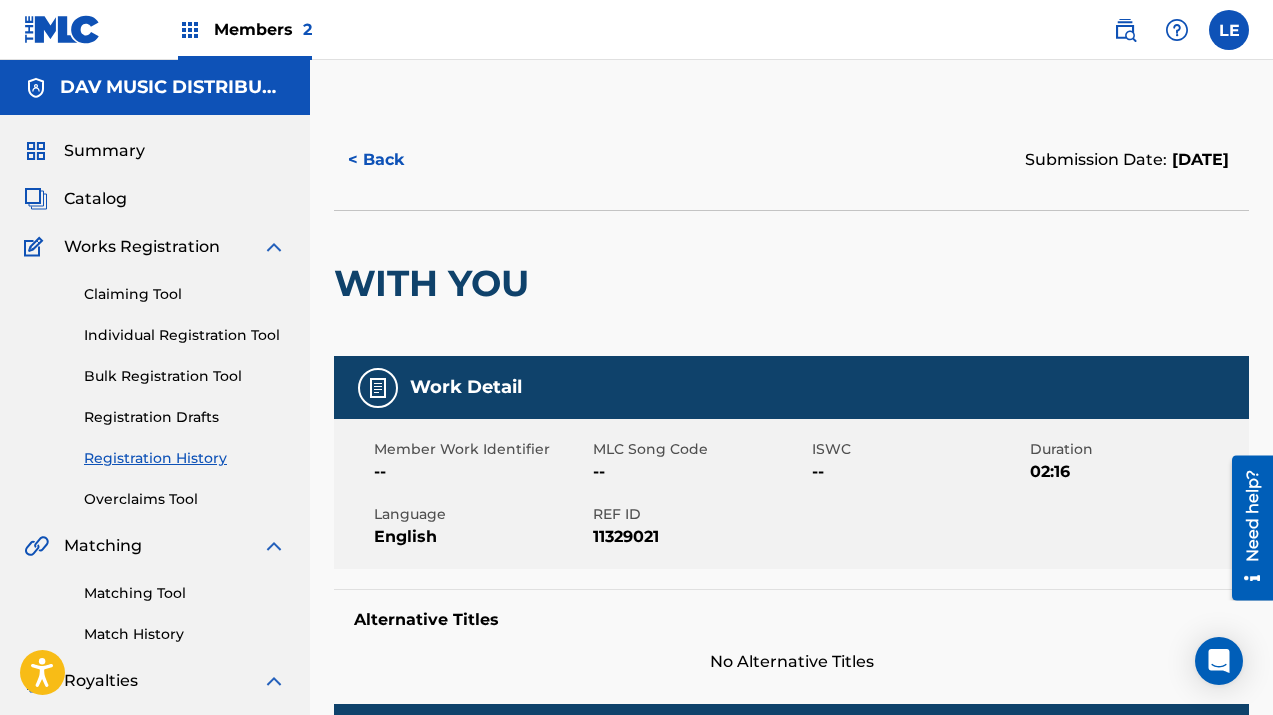 click on "< Back" at bounding box center (394, 160) 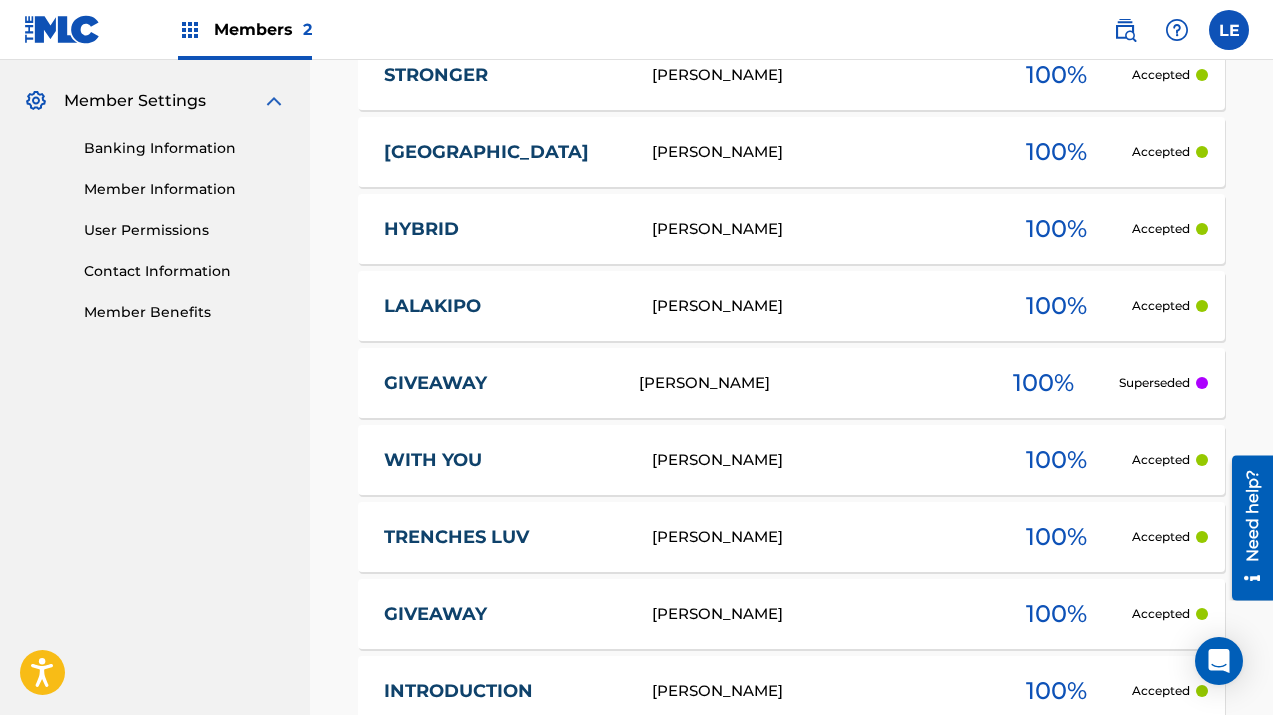scroll, scrollTop: 808, scrollLeft: 0, axis: vertical 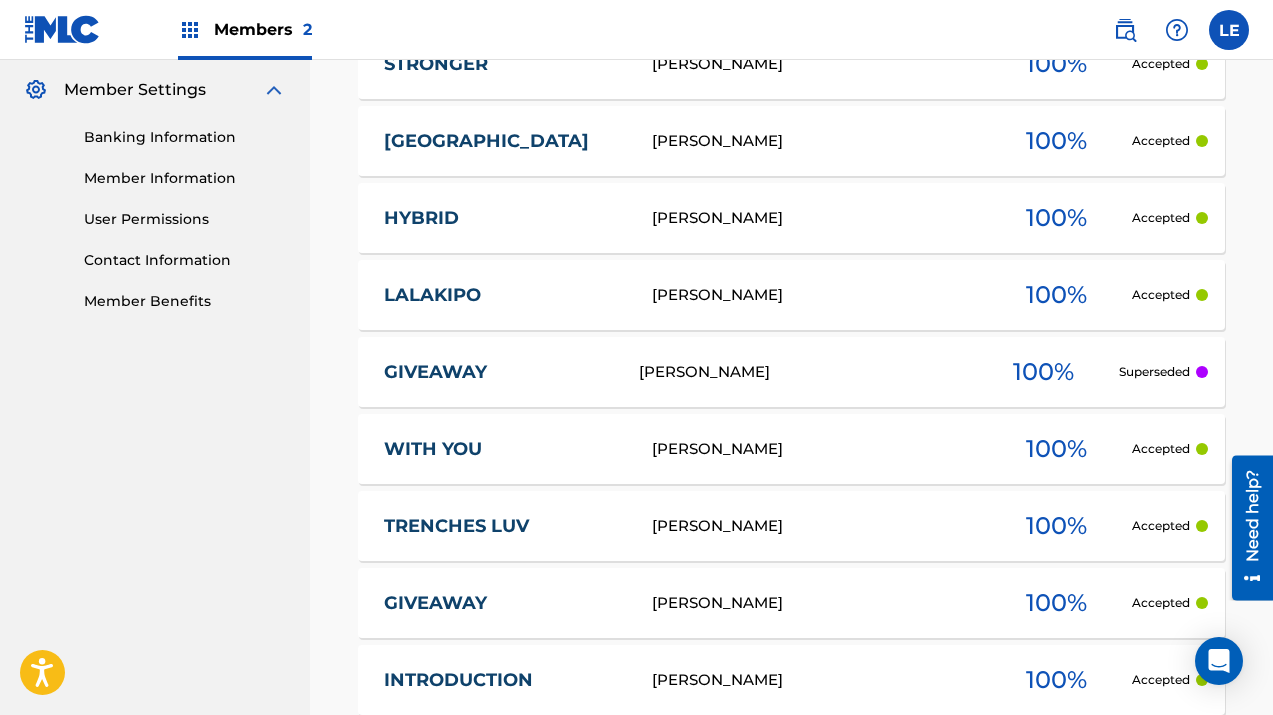 click on "GIVEAWAY [PERSON_NAME] 100 %   Superseded" at bounding box center [791, 372] 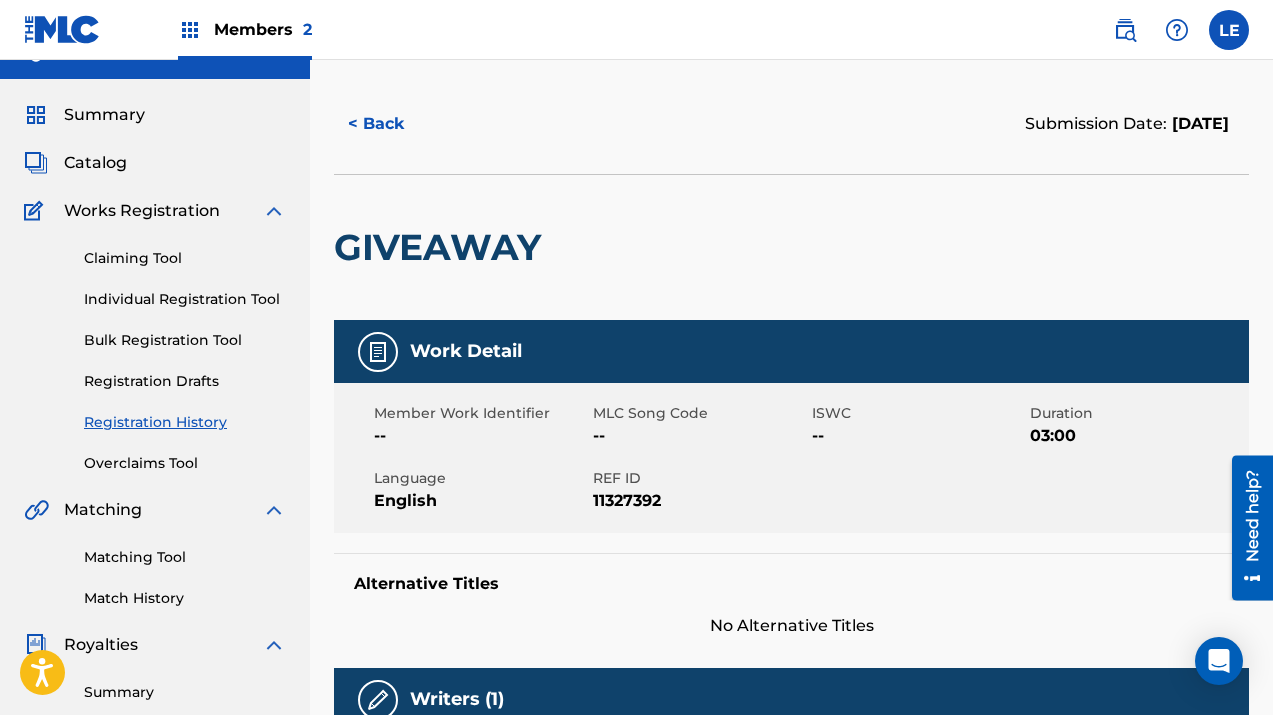 scroll, scrollTop: 0, scrollLeft: 0, axis: both 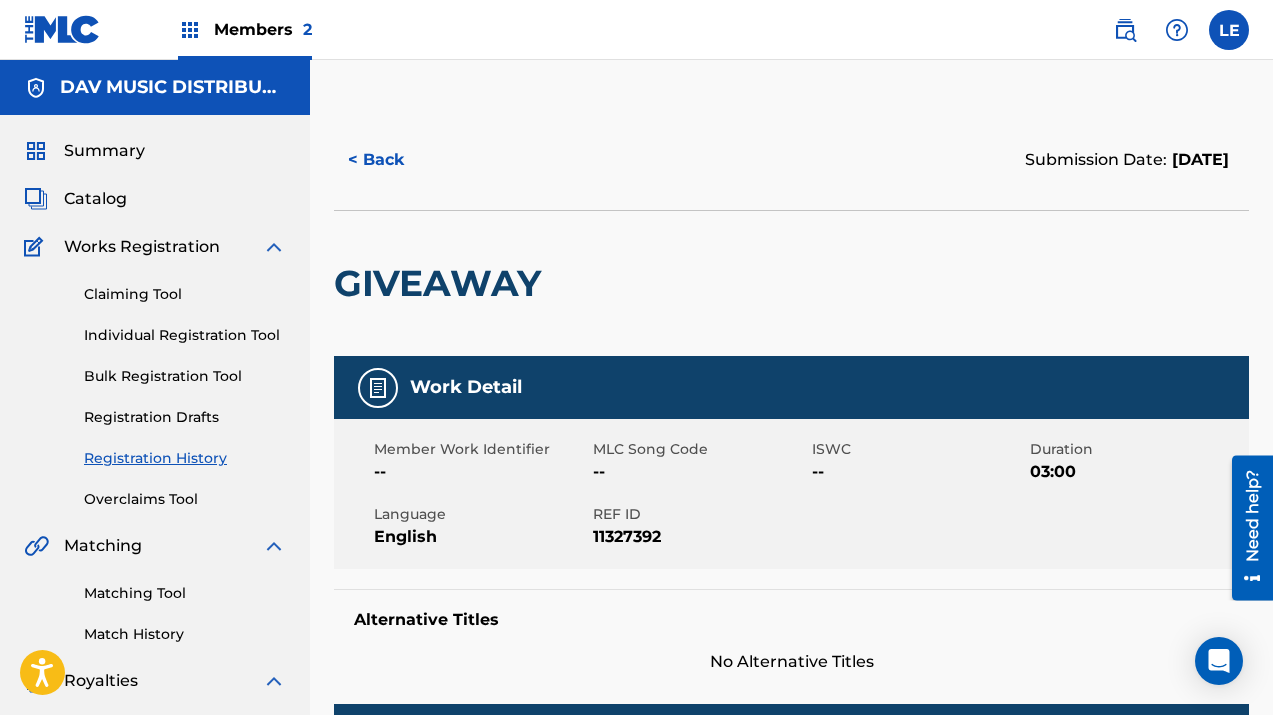 click on "< Back" at bounding box center (394, 160) 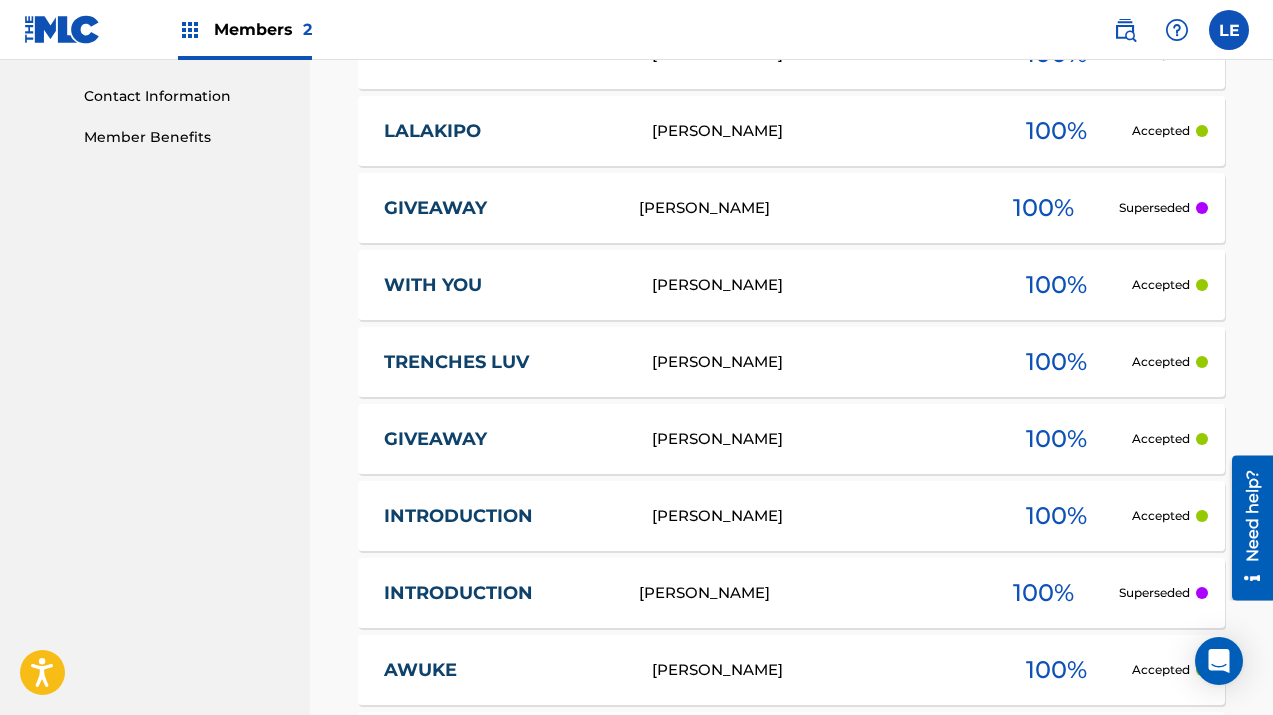 scroll, scrollTop: 976, scrollLeft: 0, axis: vertical 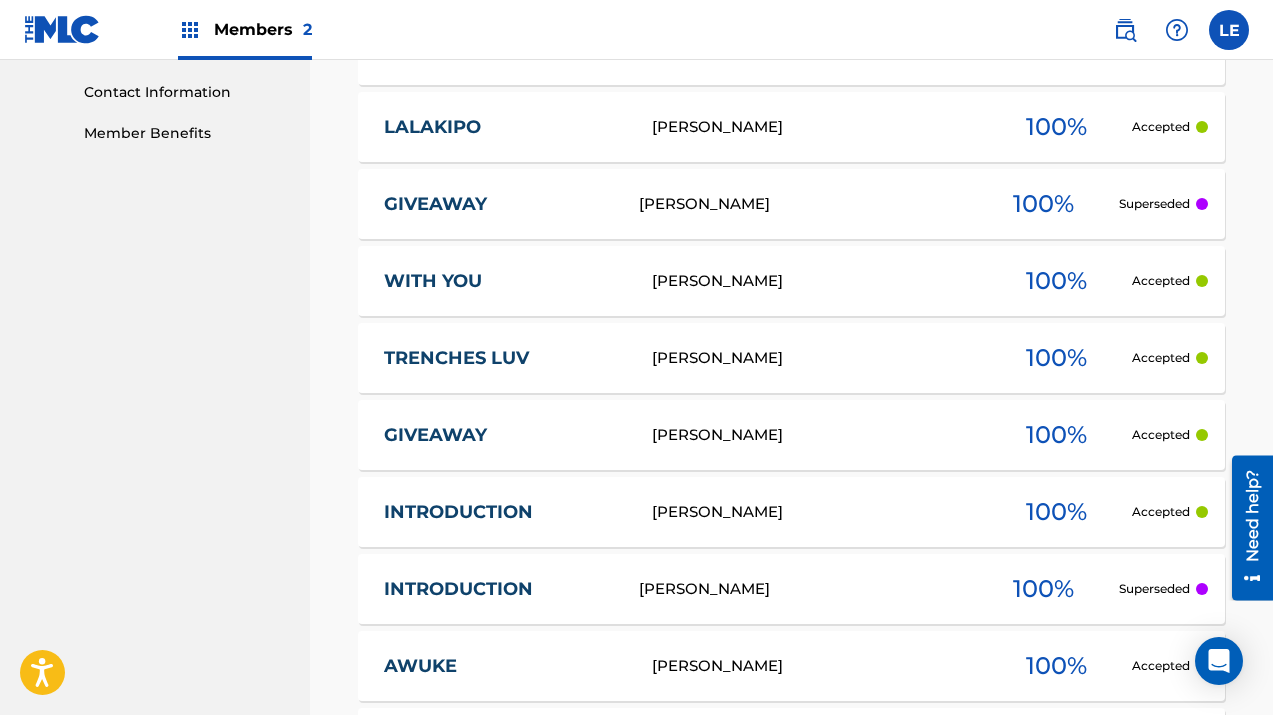 click on "GIVEAWAY" at bounding box center [504, 435] 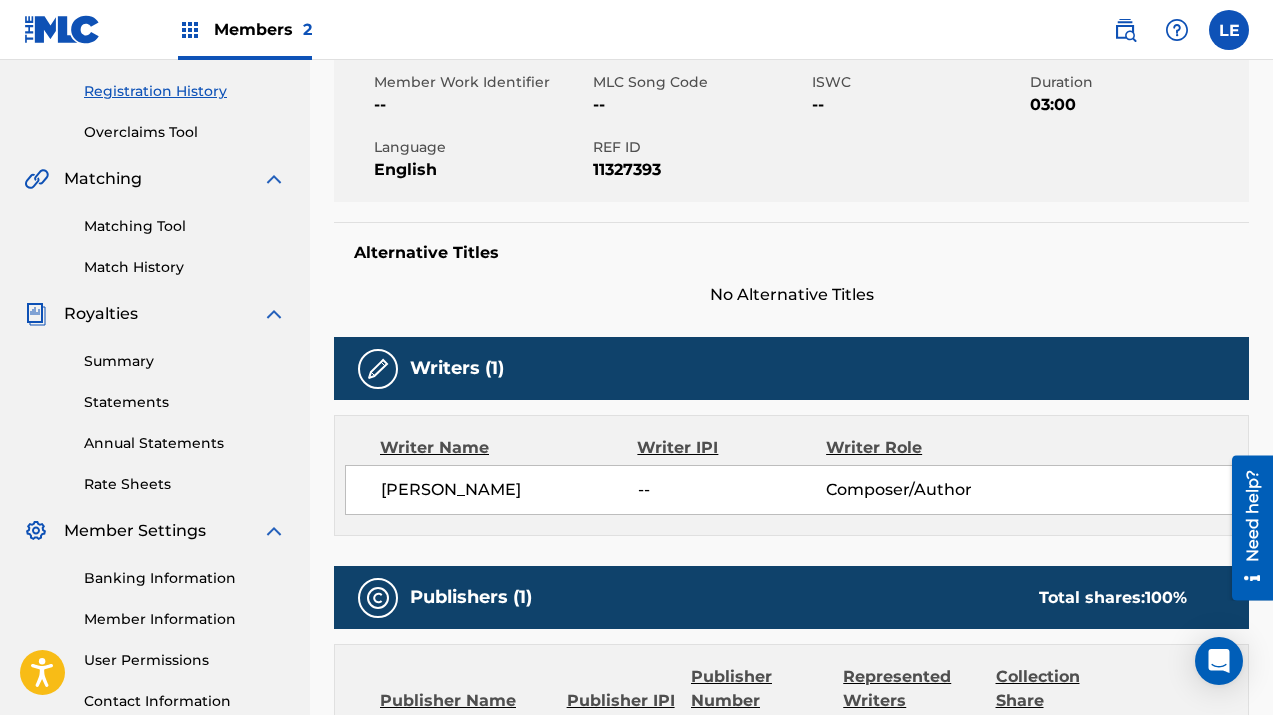 scroll, scrollTop: 0, scrollLeft: 0, axis: both 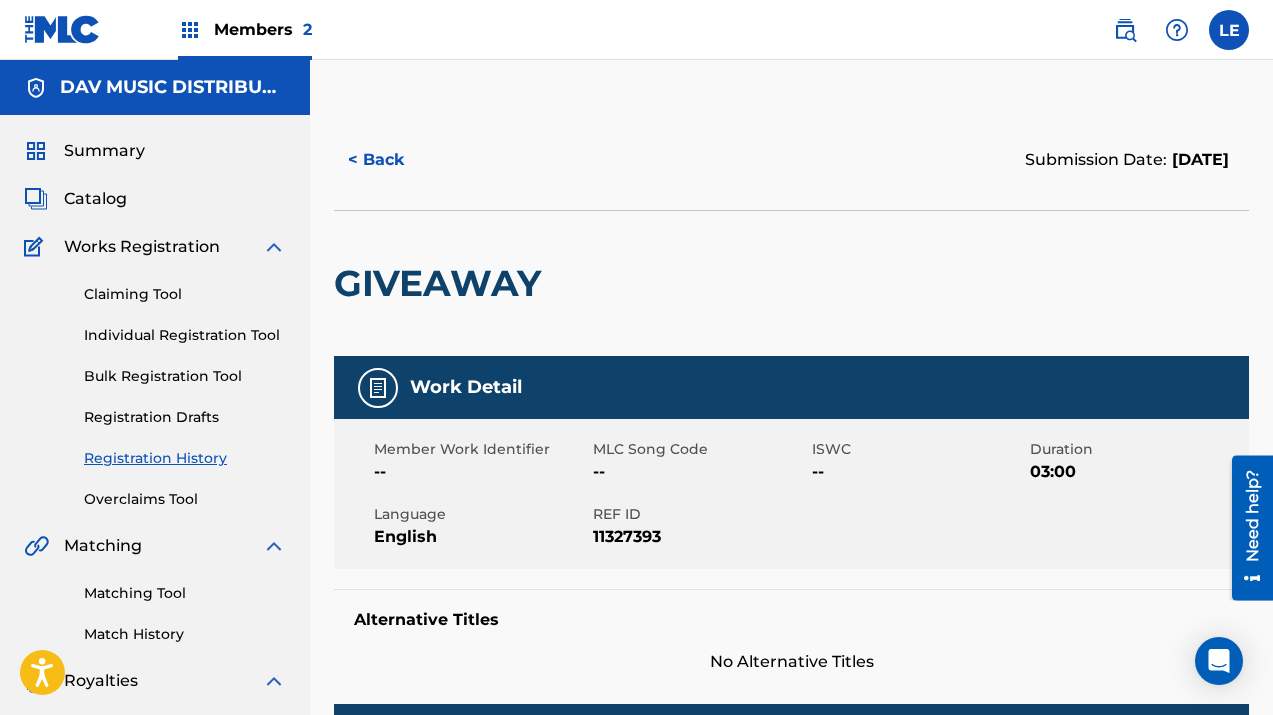 click on "< Back" at bounding box center [394, 160] 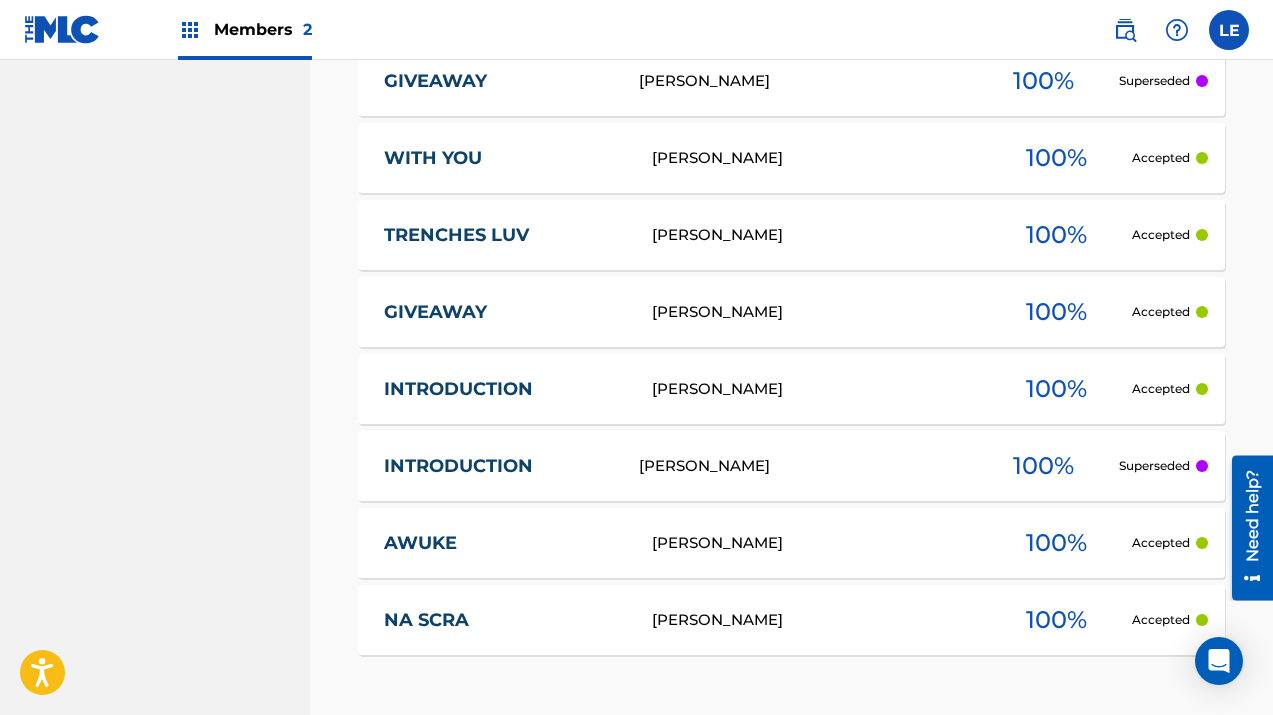 scroll, scrollTop: 1111, scrollLeft: 0, axis: vertical 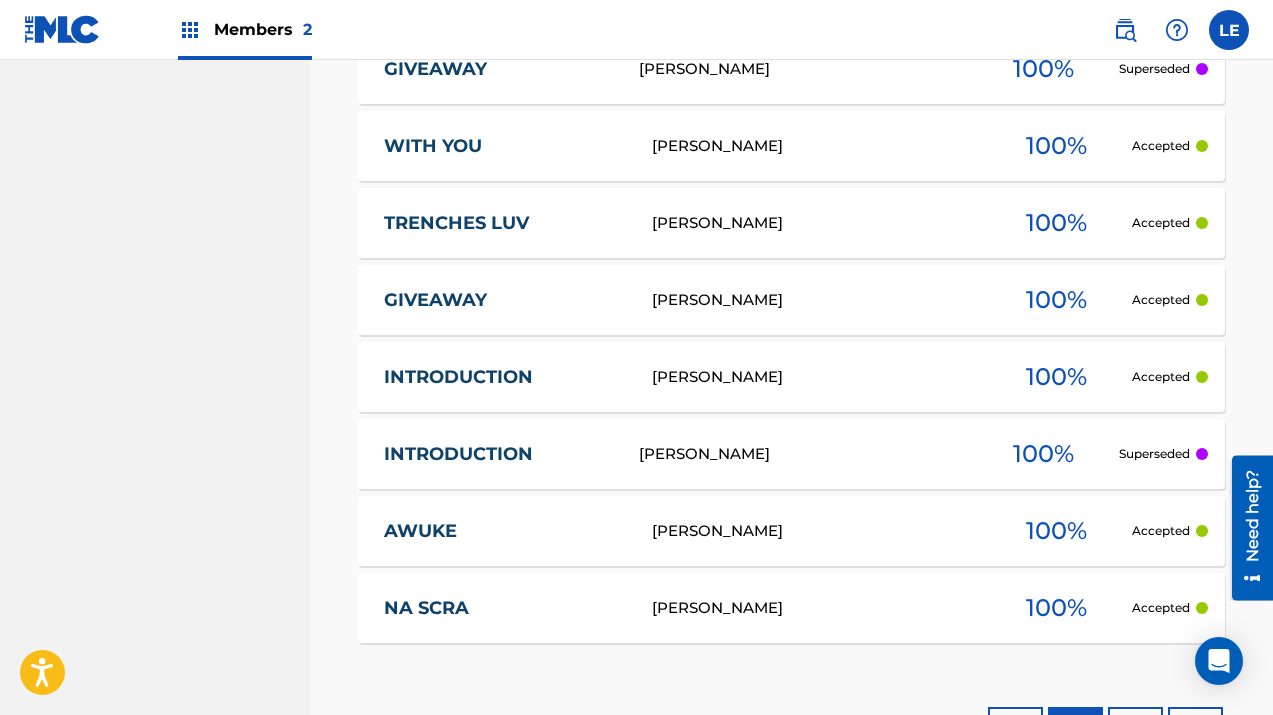 click on "INTRODUCTION" at bounding box center (504, 377) 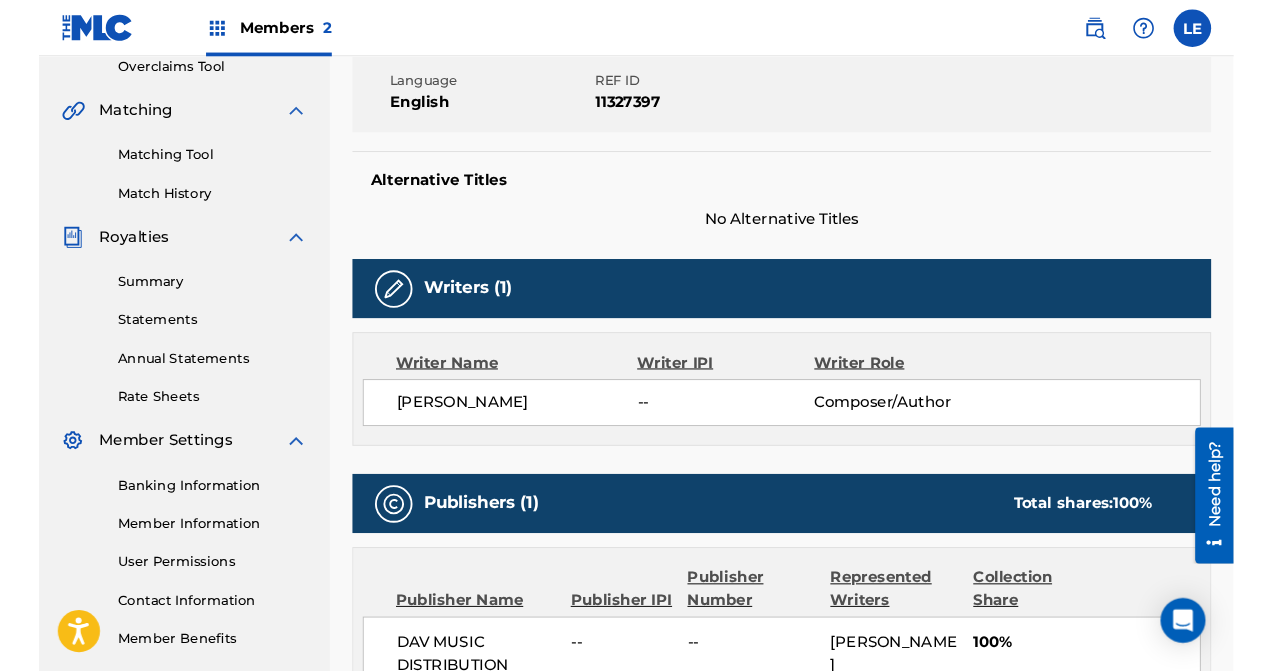 scroll, scrollTop: 0, scrollLeft: 0, axis: both 